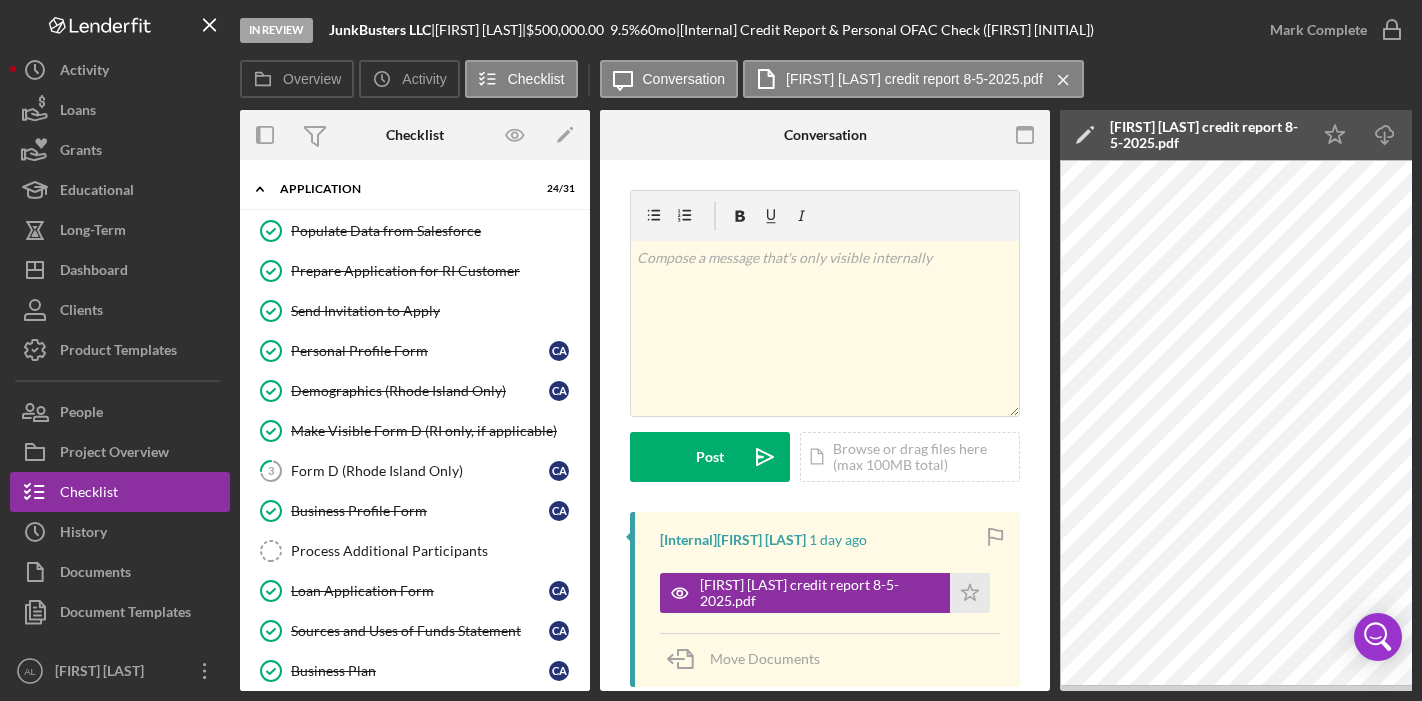 scroll, scrollTop: 0, scrollLeft: 0, axis: both 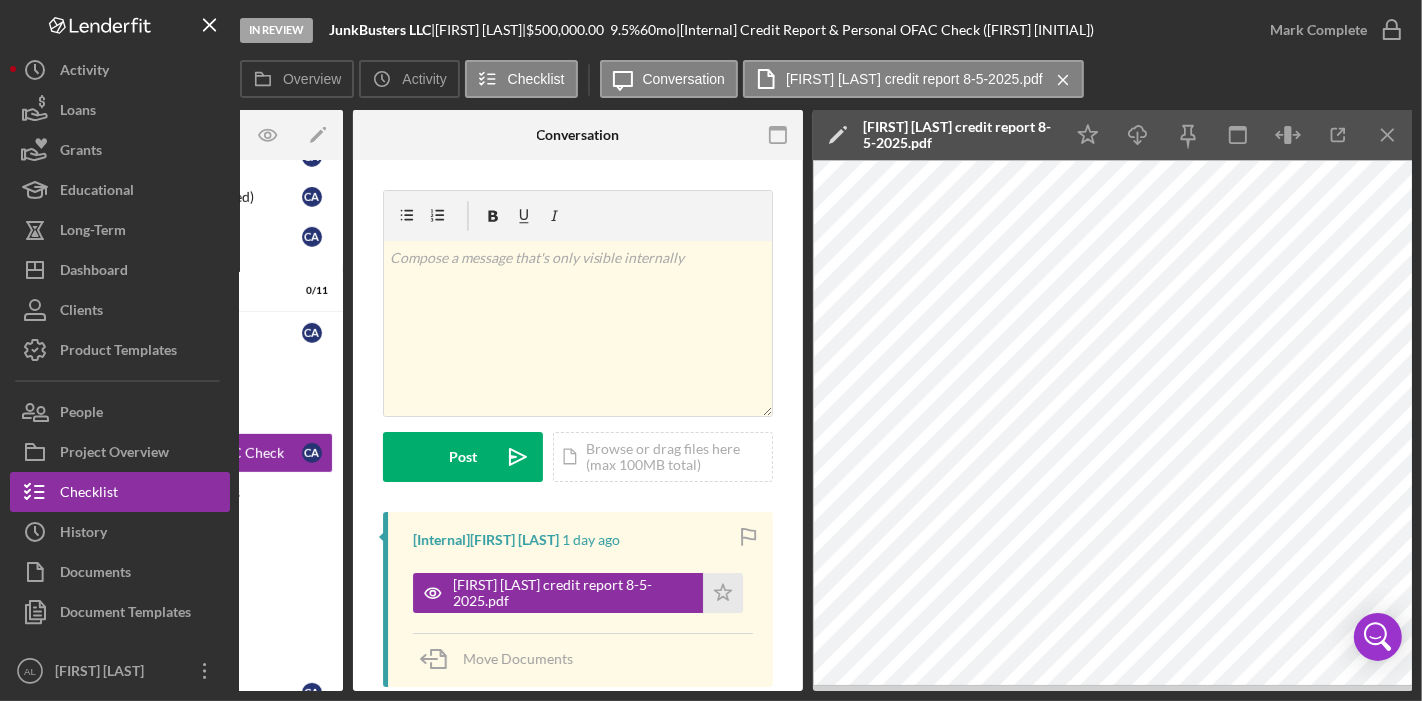 click on "Move Documents" at bounding box center [583, 660] 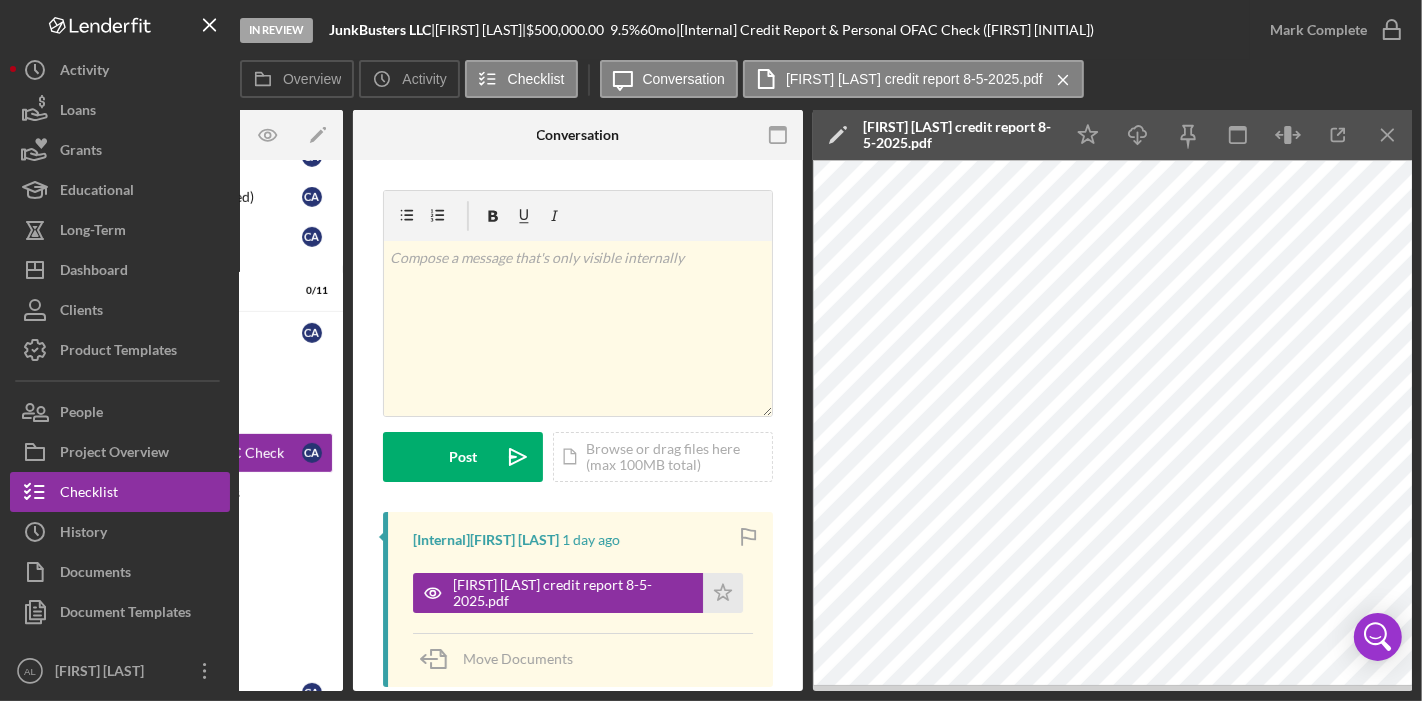 click on "In Review JunkBusters LLC   |   [FIRST]   [LAST]   |   $500,000.00    9.5 %   60  mo   |   [Internal] Credit Report & Personal OFAC Check ([FIRST] [INITIAL]) Mark Complete Overview Icon/History Activity Checklist Icon/Message Conversation [FIRST] [LAST] credit report 8-5-2025.pdf Icon/Menu Close Overview Internal Workflow Stage In Review Icon/Dropdown Arrow Archive (can unarchive later if needed) Send to Downhome Overview Edit Icon/Edit Status Ongoing Risk Rating Sentiment Rating 5 Product Name Business Loan Created Date 05/11/2025 Started Date 05/11/2025 Closing Goal 08/09/2025 Contact AJ [FIRST] [LAST] Account Executive Weekly Status Update Off Inactivity Alerts Off Initial Request Edit Icon/Edit Amount $500,000.00 Standard Rate 9.500% Standard Term 60 months Key Ratios Edit Icon/Edit DSCR Collateral Coverage DTI LTV Global DSCR Global Collateral Coverage Global DTI NOI Recomendation Edit Icon/Edit Payment Type Rate Term (months) Amount Down Payment Closing Fee No Origination Fee No Edit" at bounding box center [711, 350] 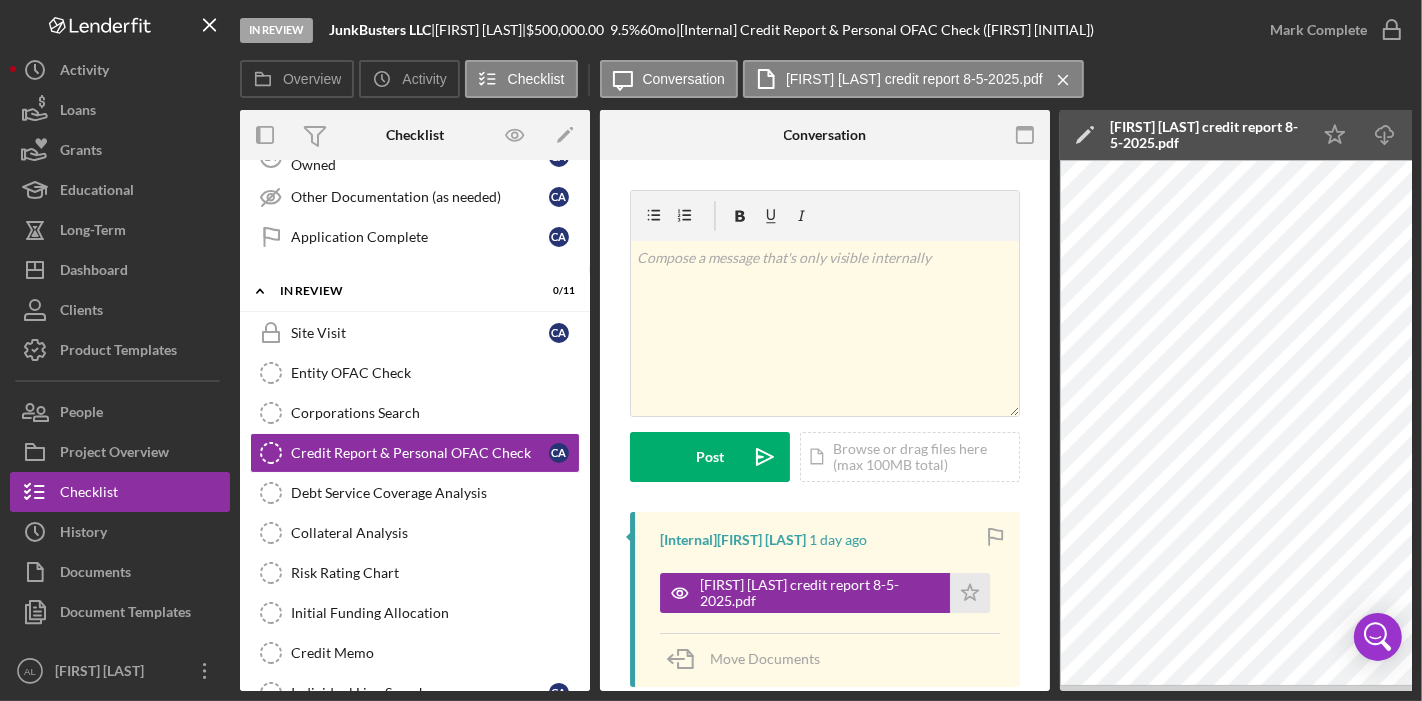 scroll, scrollTop: 0, scrollLeft: 0, axis: both 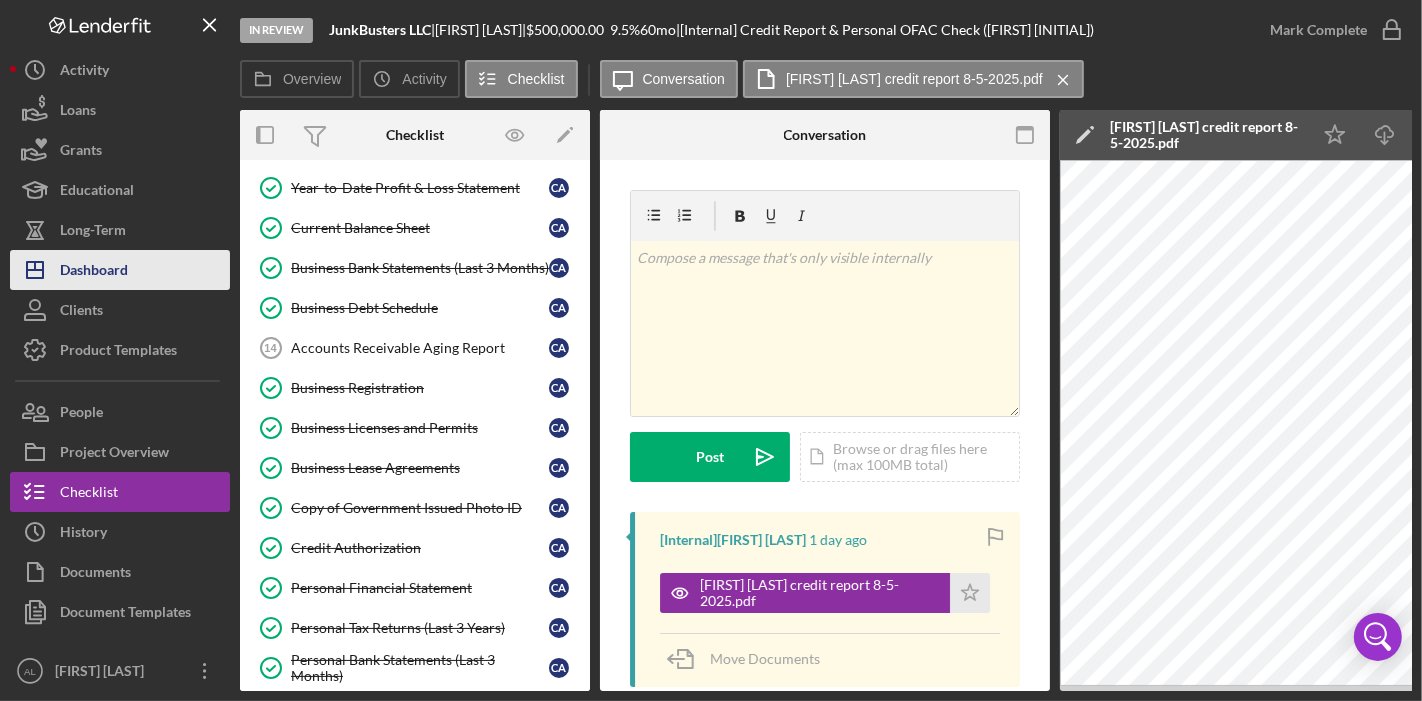 click on "Dashboard" at bounding box center (94, 272) 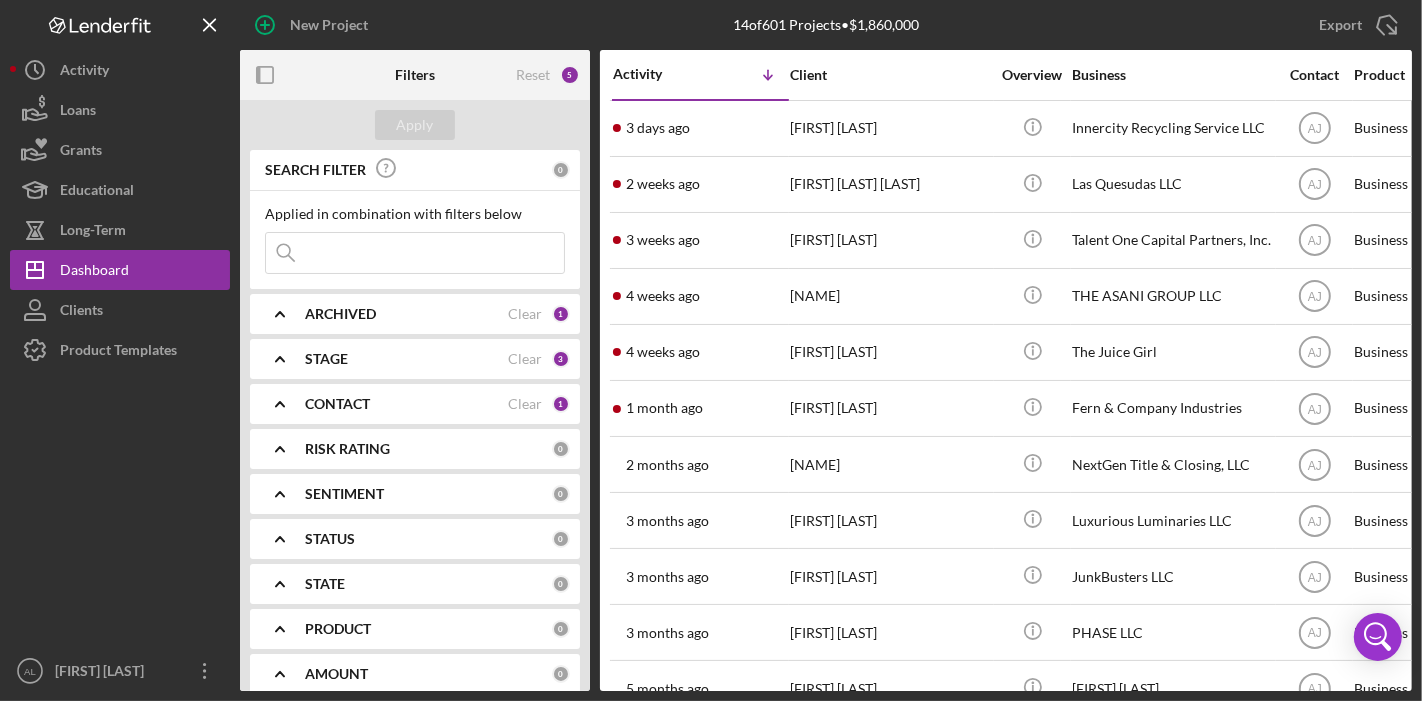 click on "CONTACT   Clear 1" at bounding box center (437, 404) 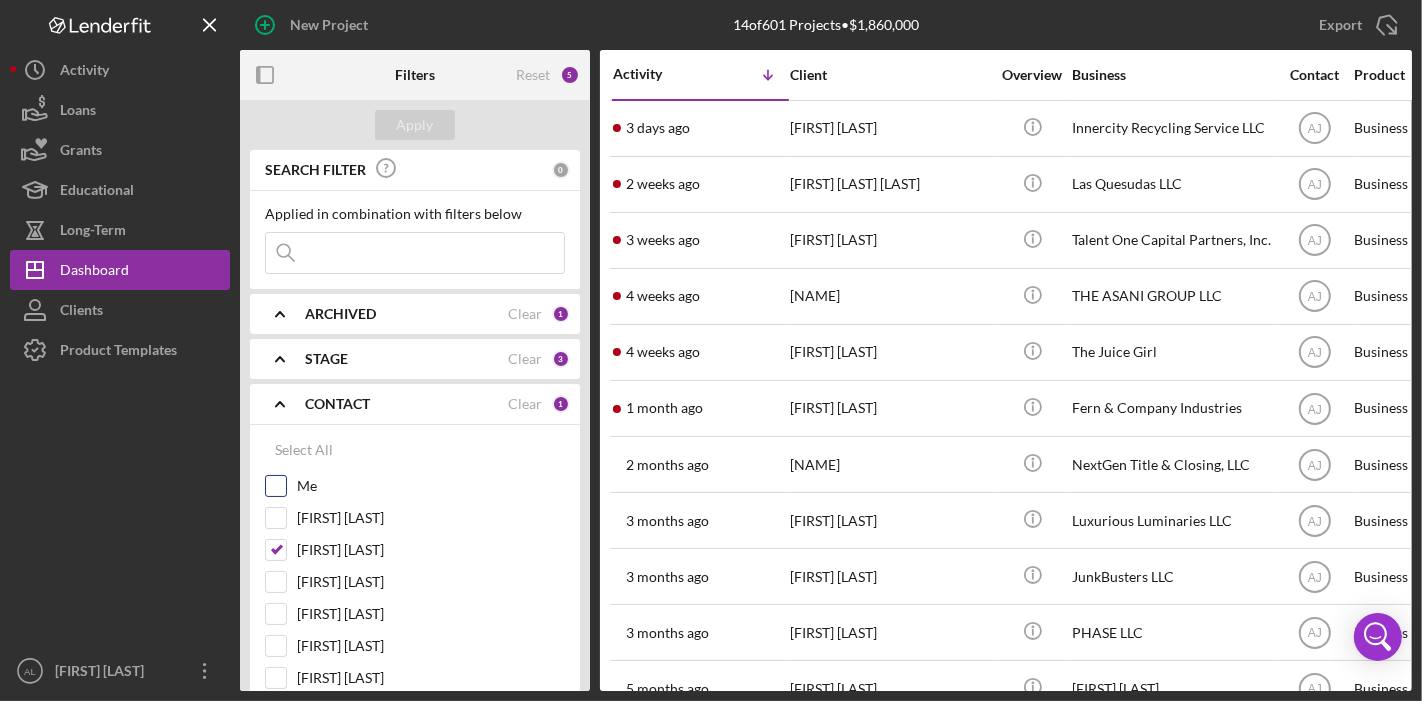click on "Me" at bounding box center [276, 486] 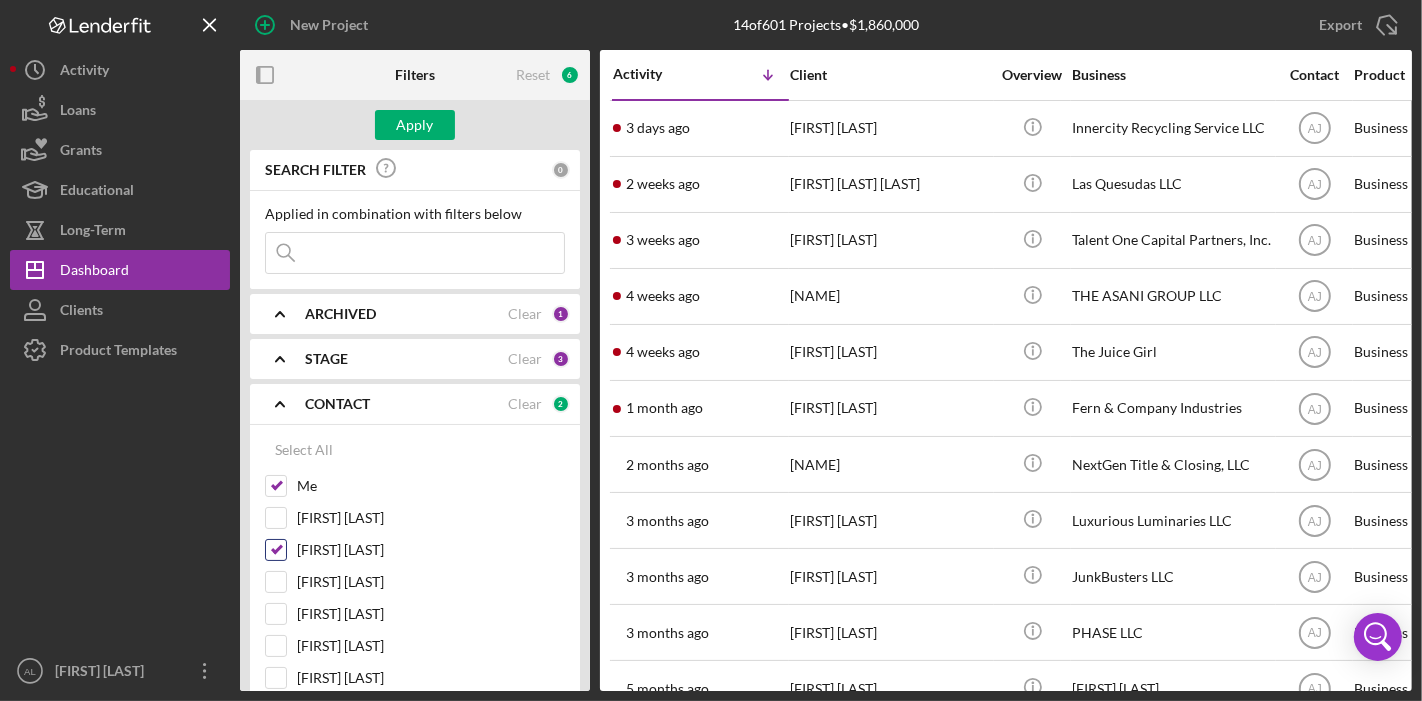 click on "[FIRST] [LAST]" at bounding box center (276, 550) 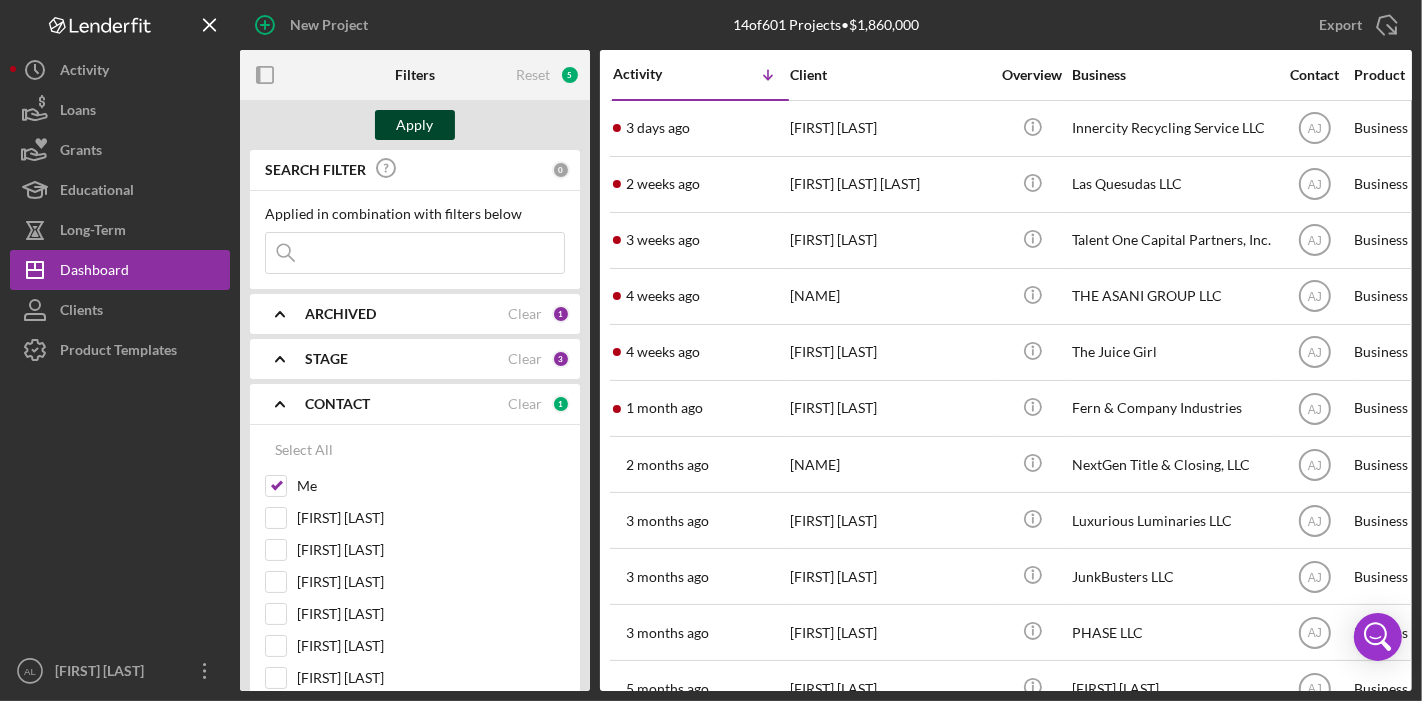 click on "Apply" at bounding box center (415, 125) 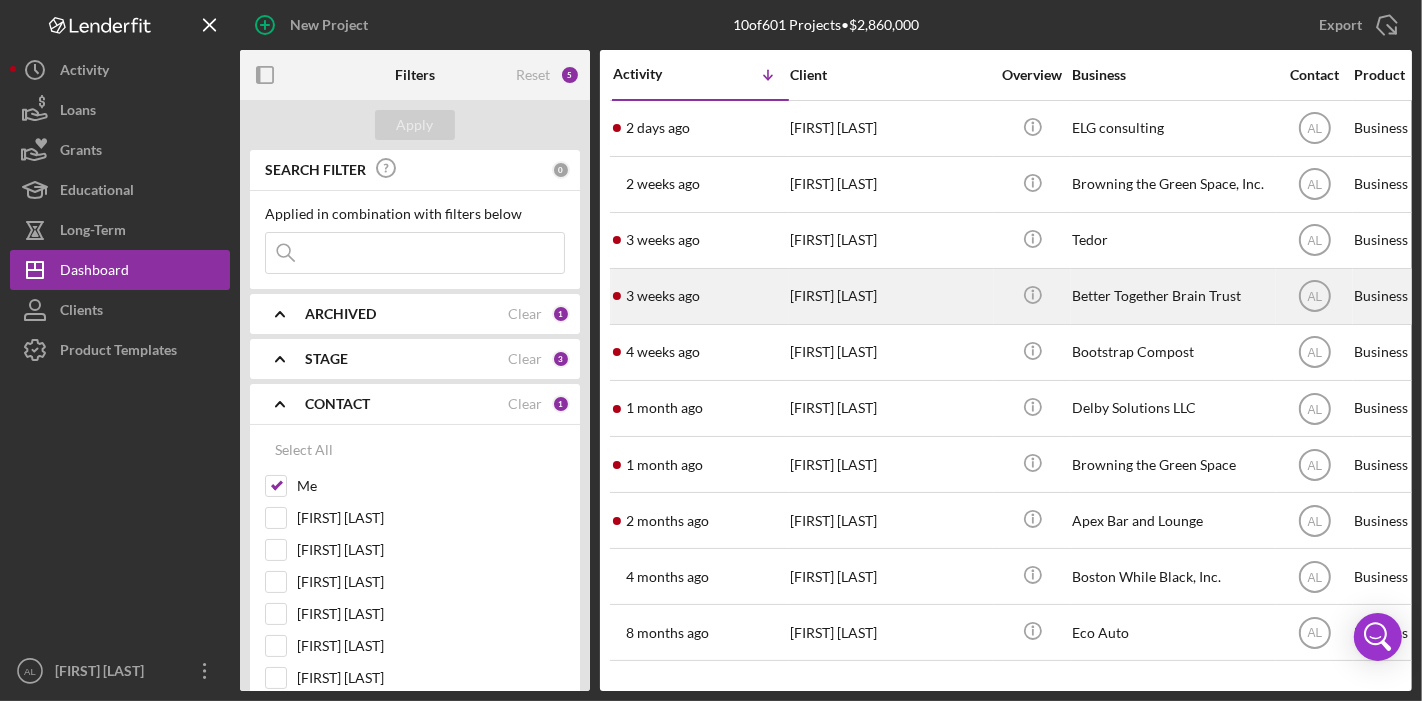 click on "Better Together Brain Trust" at bounding box center [1172, 296] 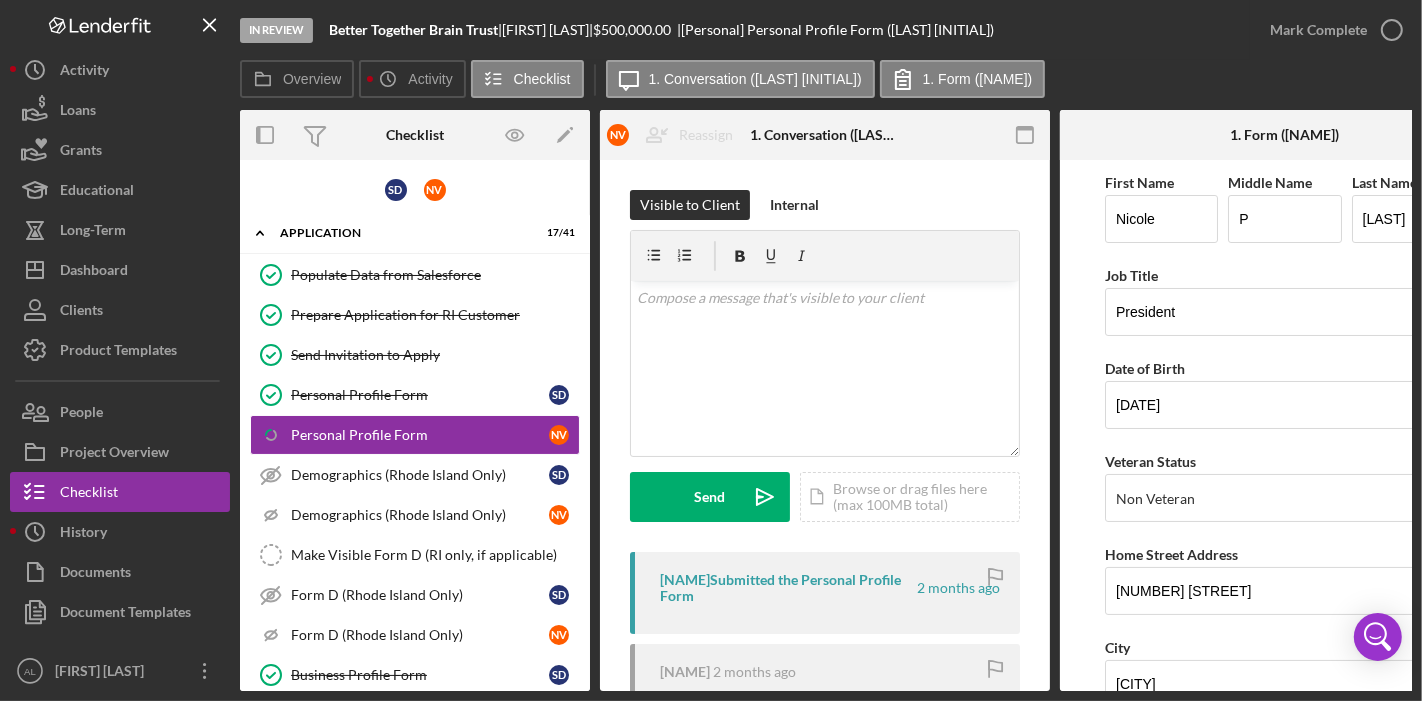 scroll, scrollTop: 6, scrollLeft: 0, axis: vertical 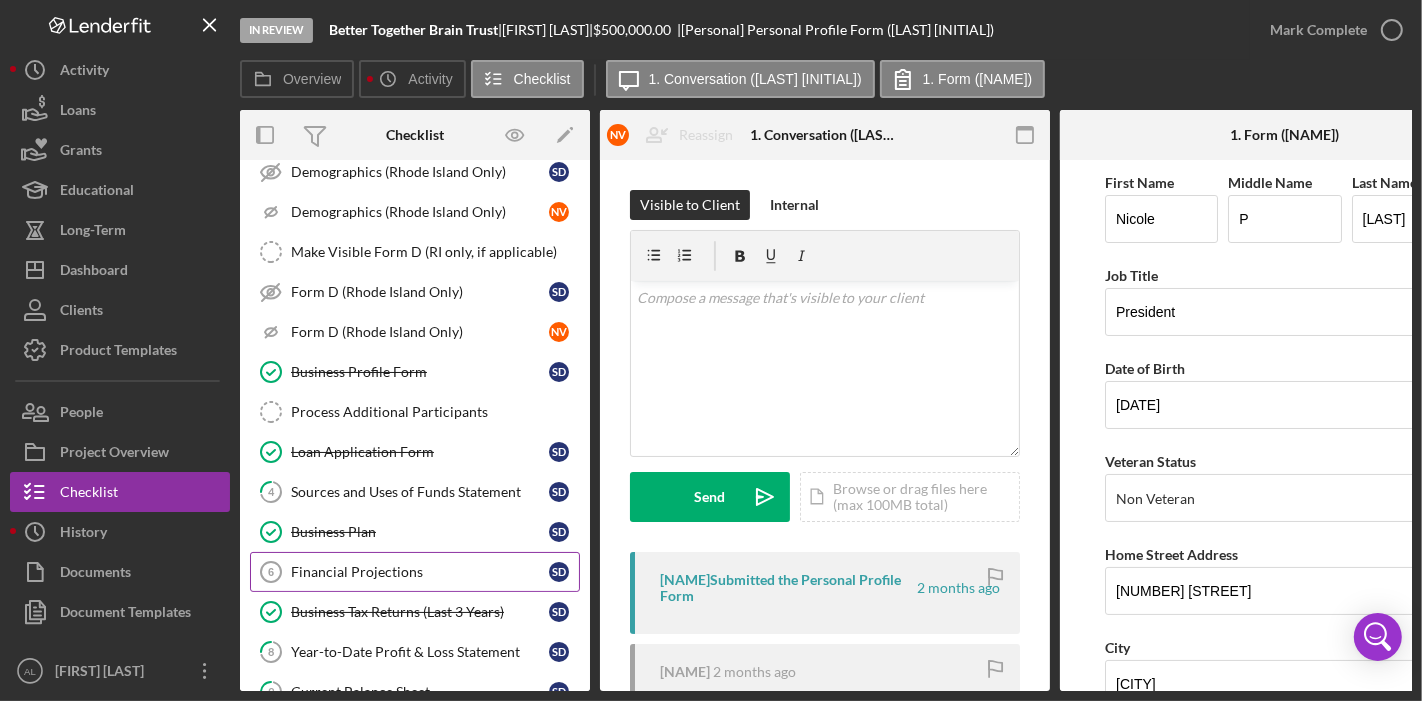 click on "Financial Projections" at bounding box center (420, 572) 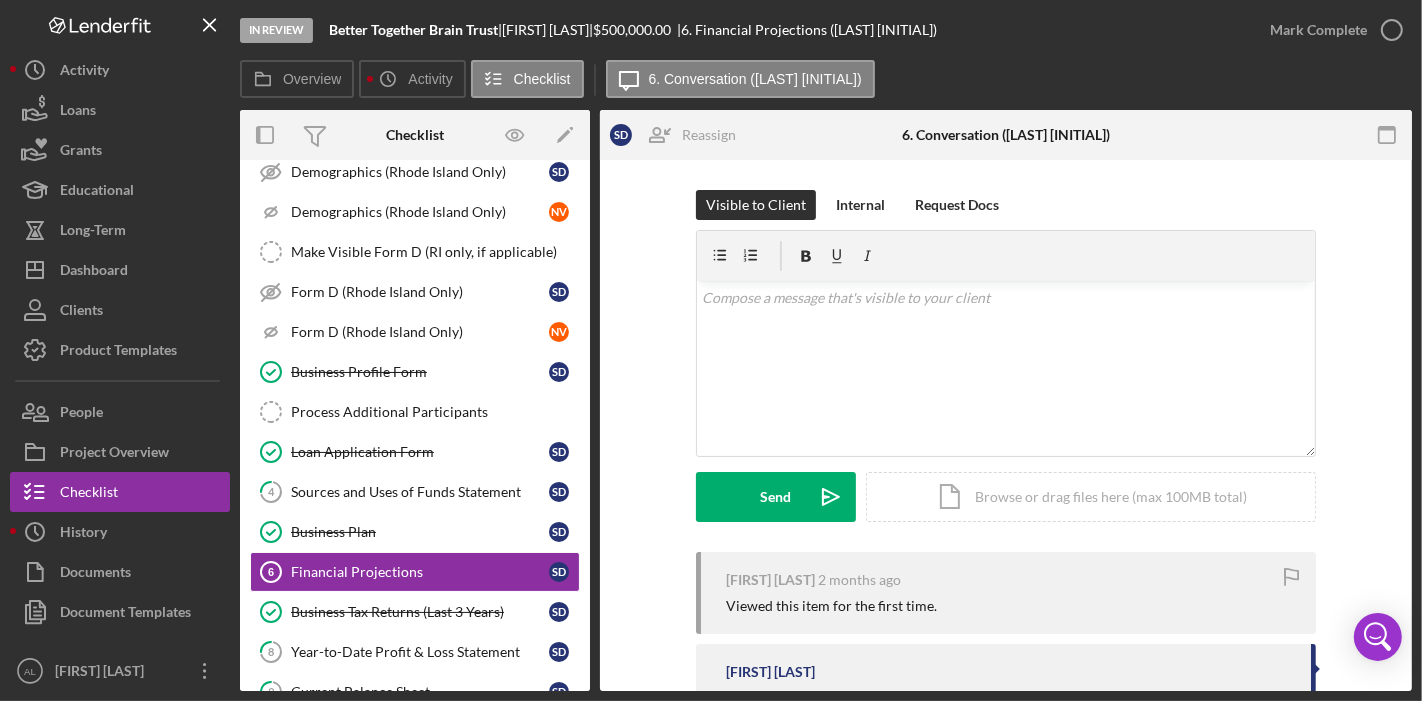 scroll, scrollTop: 127, scrollLeft: 0, axis: vertical 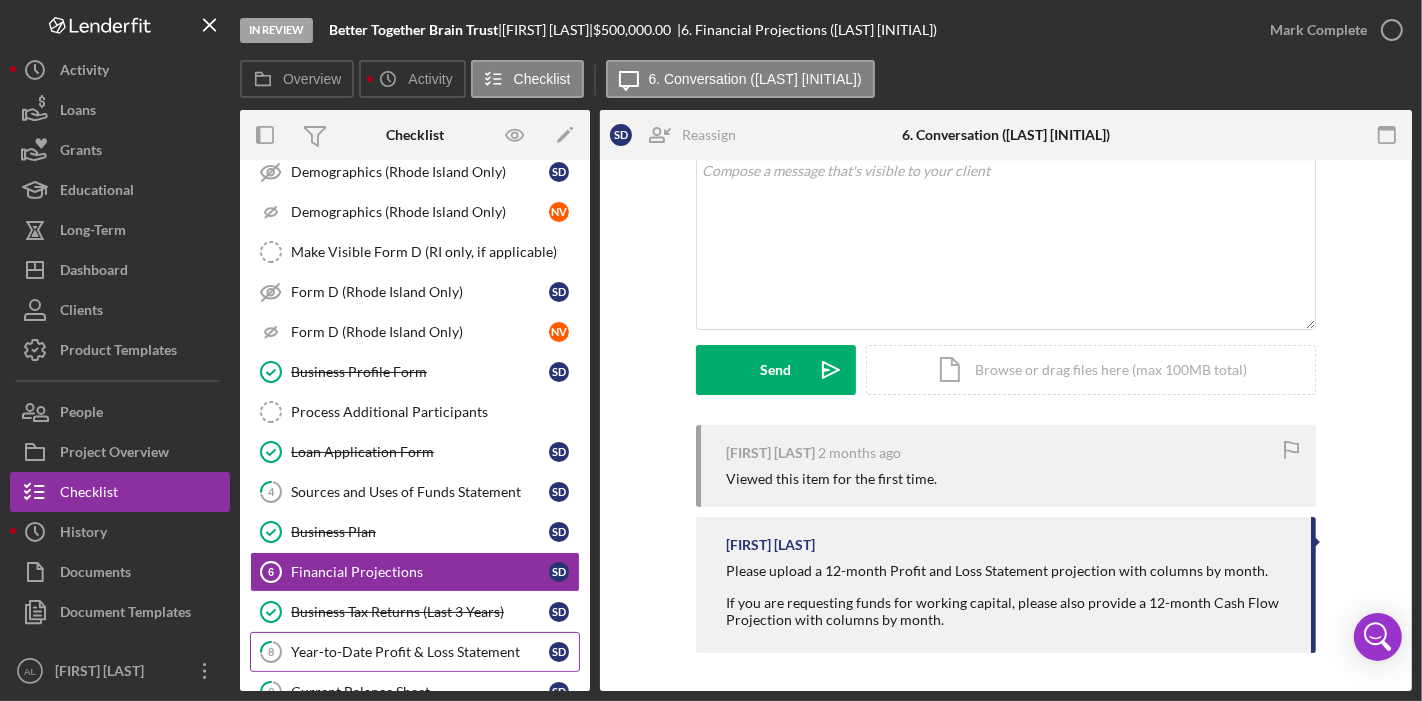 click on "Year-to-Date Profit & Loss Statement" at bounding box center [420, 652] 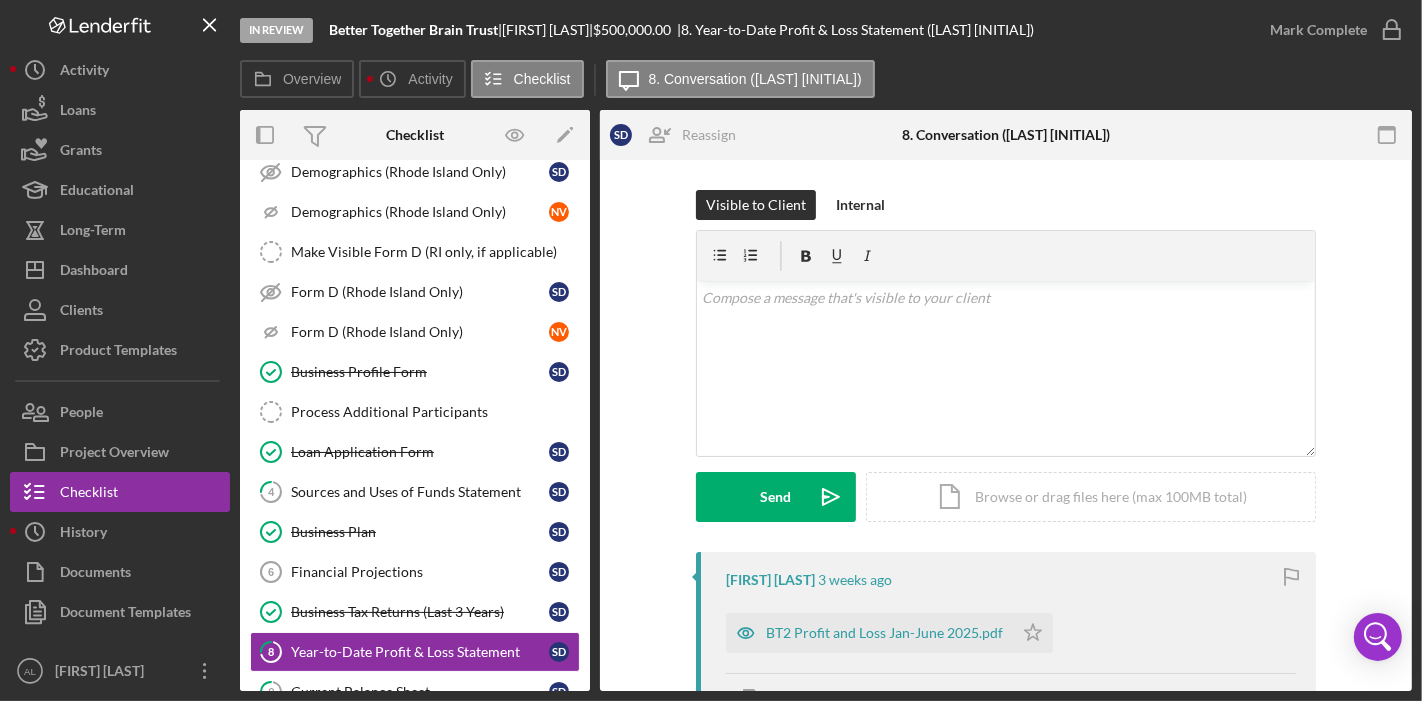 drag, startPoint x: 1416, startPoint y: 335, endPoint x: 1413, endPoint y: 395, distance: 60.074955 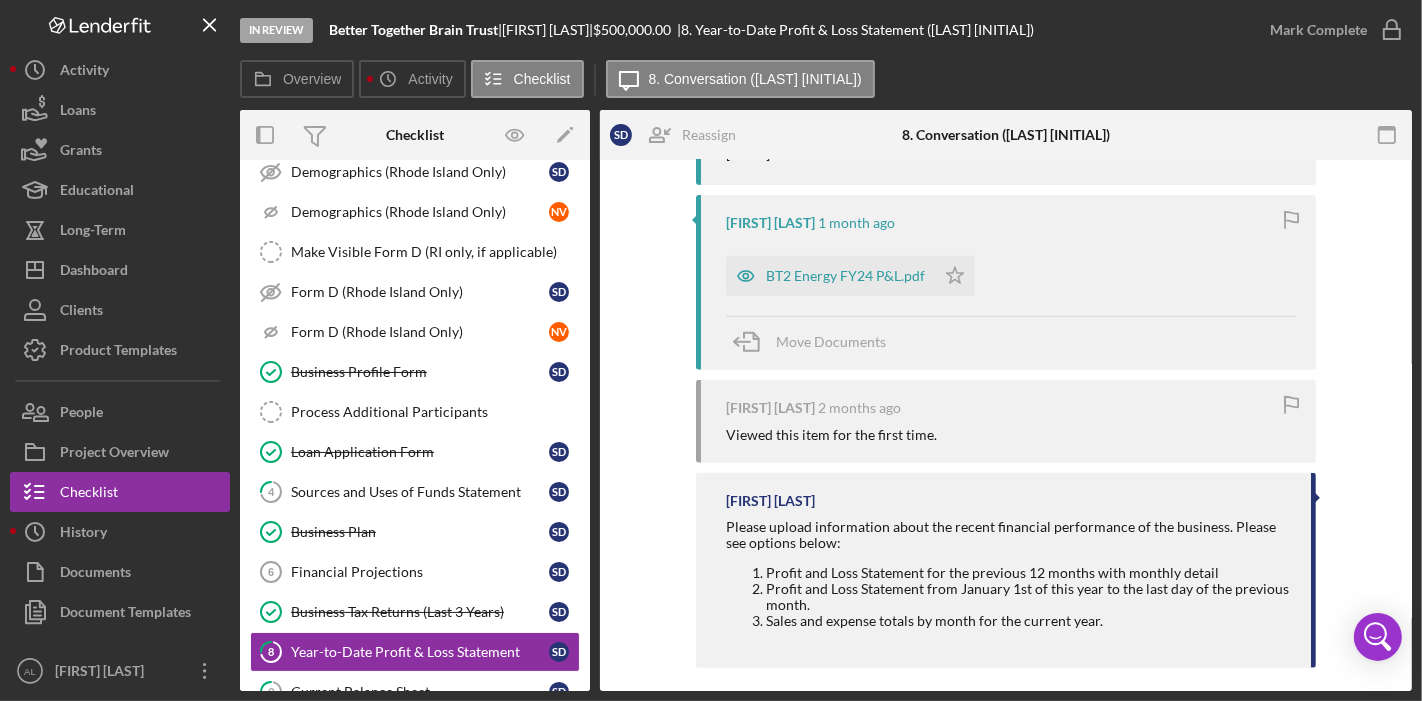 scroll, scrollTop: 744, scrollLeft: 0, axis: vertical 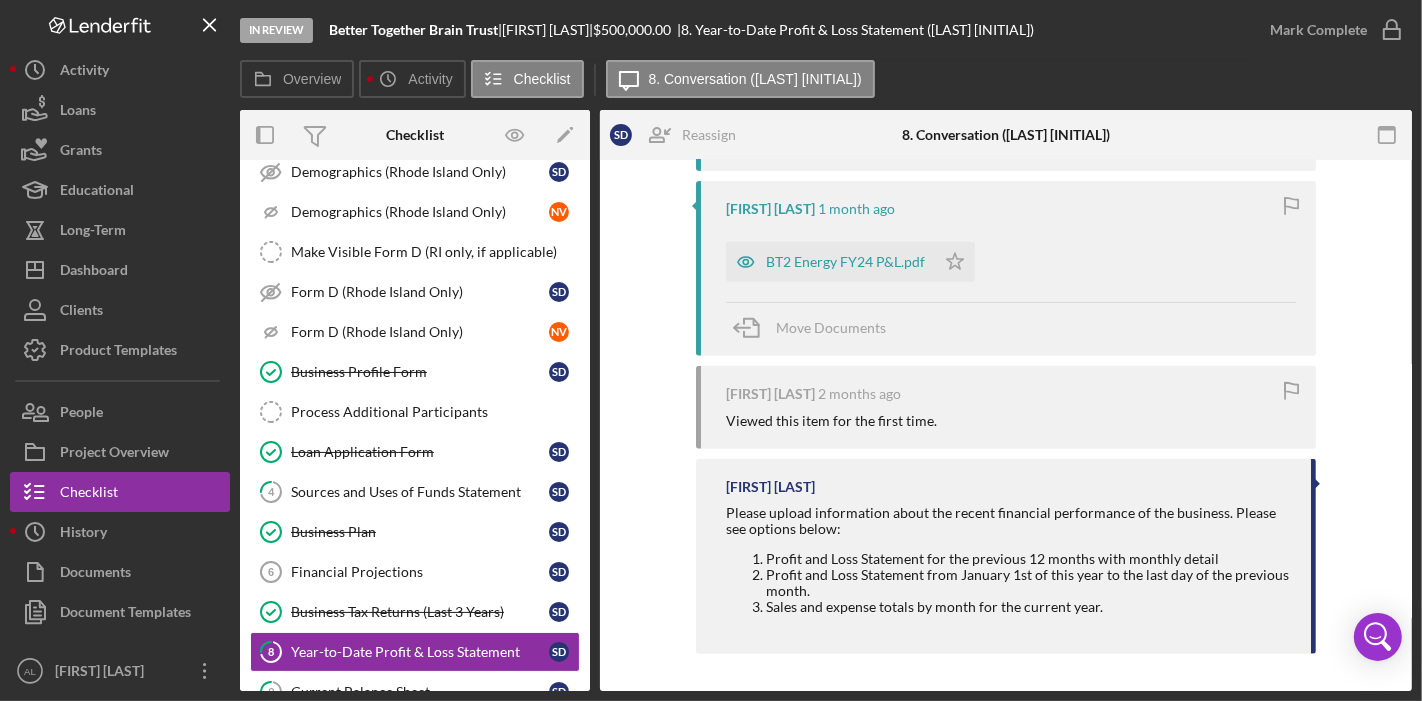 click on "Overview Internal Workflow Stage In Review Icon/Dropdown Arrow Archive (can unarchive later if needed) Send to Downhome Overview Edit Icon/Edit Status Ongoing Risk Rating Sentiment Rating 5 Product Name Business Loan Created Date 06/10/2025 Started Date 06/10/2025 Closing Goal 09/08/2025 Contact AL [FIRST] [LAST] Account Executive Weekly Status Update Off Inactivity Alerts Off Initial Request Edit Icon/Edit Amount $500,000.00 Standard Rate Standard Term Key Ratios Edit Icon/Edit DSCR Collateral Coverage DTI LTV Global DSCR Global Collateral Coverage Global DTI NOI Recomendation Edit Icon/Edit Payment Type Rate Term (months) Amount Down Payment Closing Fee Include closing fee in amount financed? No Origination Fee Include origination fee in amount financed? No Amount Financed $0.00 Closing Date 07/29/2025 First Payment Date Maturity Date Resolution Edit Icon/Edit Resolution Resolution Date New Activity Icon/Upload [DATE] at [TIME] [LAST] [INITIAL] uploaded 1 file to Business Lease Agreements assigned to [LAST] [INITIAL]." at bounding box center [826, 400] 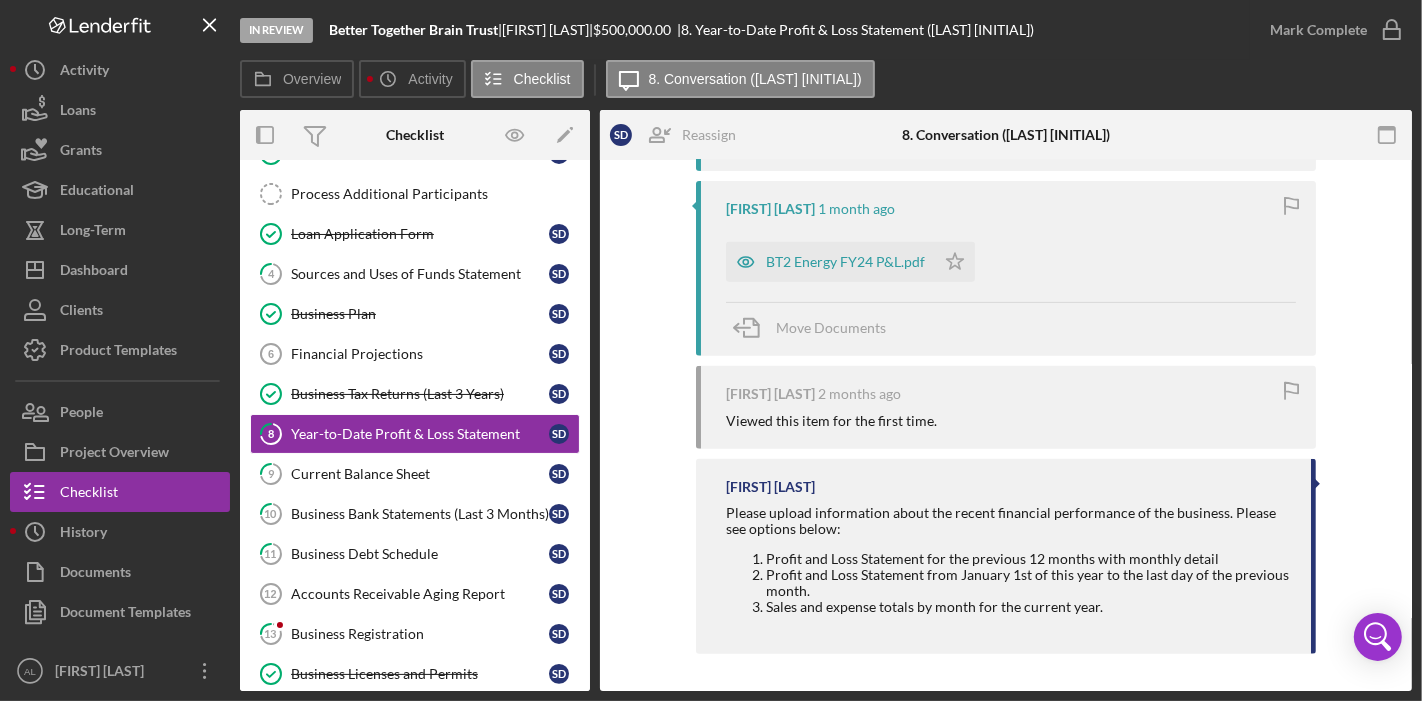 scroll, scrollTop: 527, scrollLeft: 0, axis: vertical 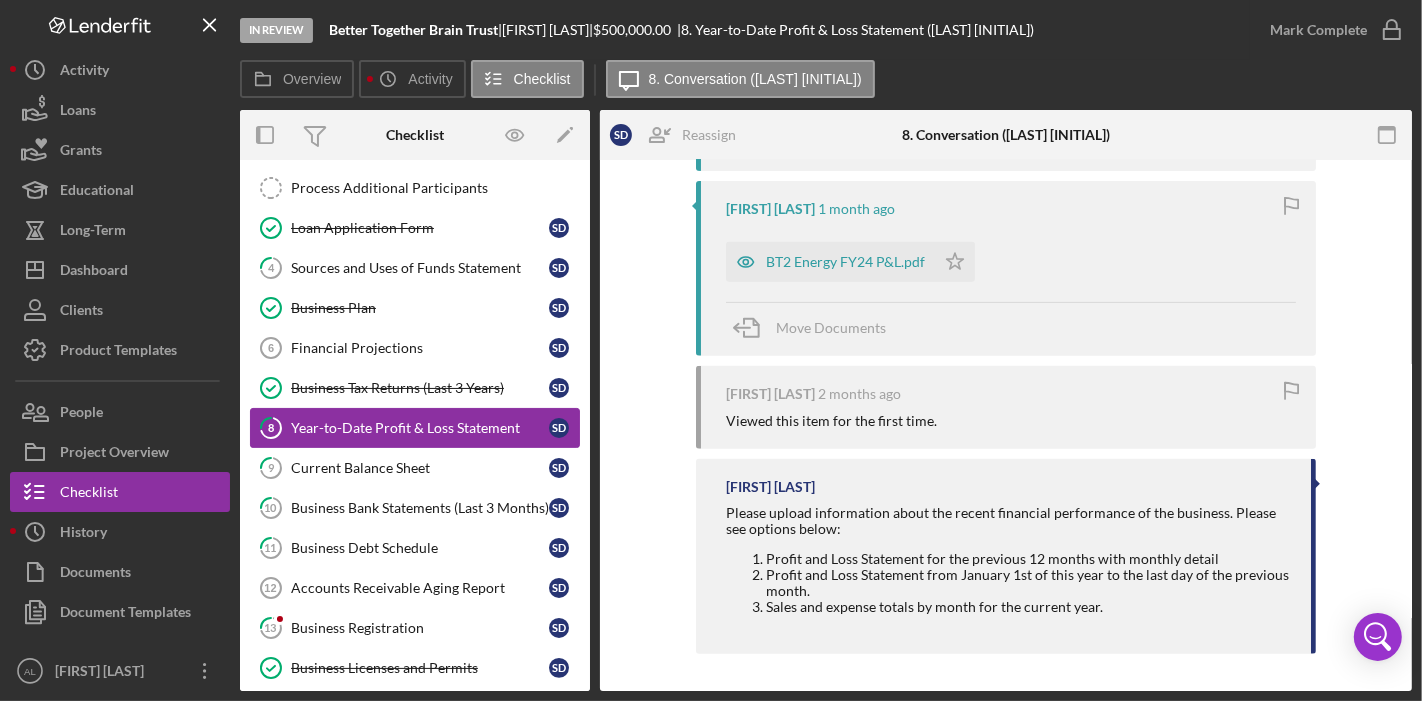 click on "Year-to-Date Profit & Loss Statement" at bounding box center (420, 428) 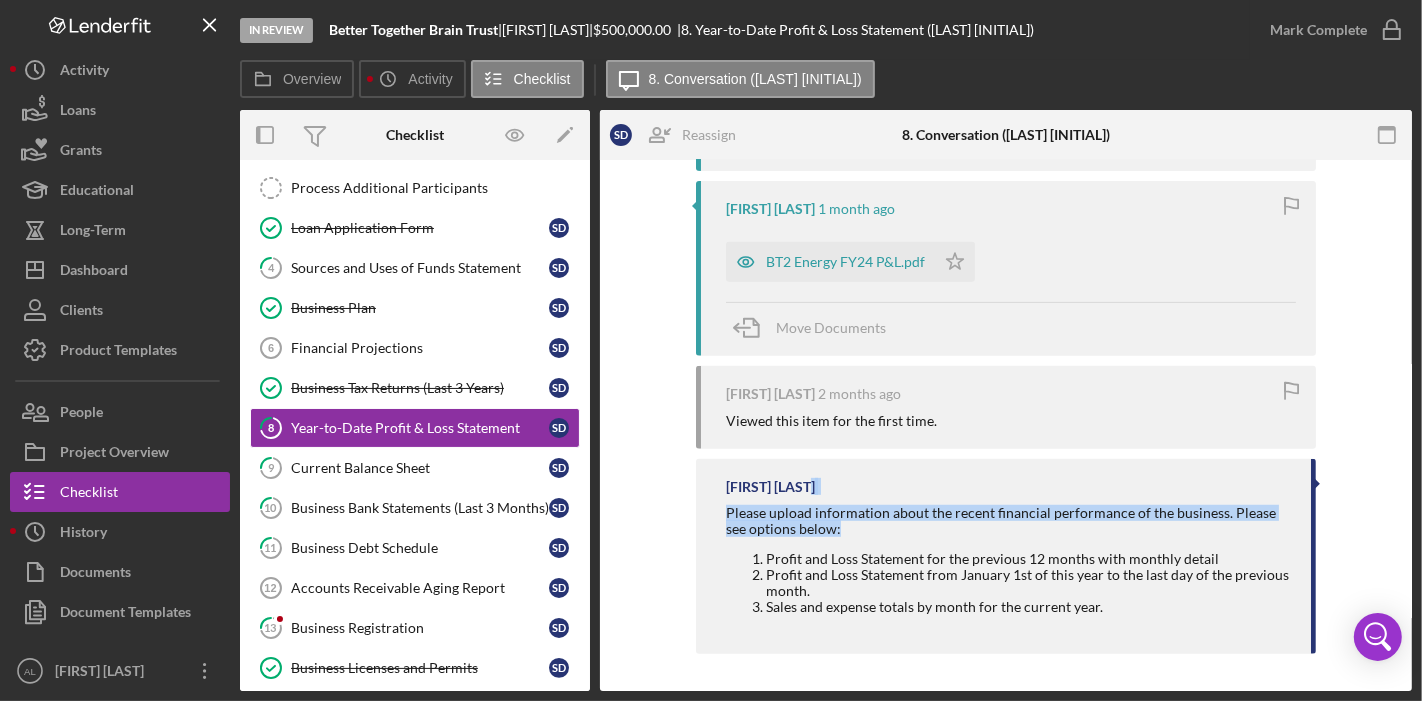 drag, startPoint x: 1405, startPoint y: 523, endPoint x: 1400, endPoint y: 463, distance: 60.207973 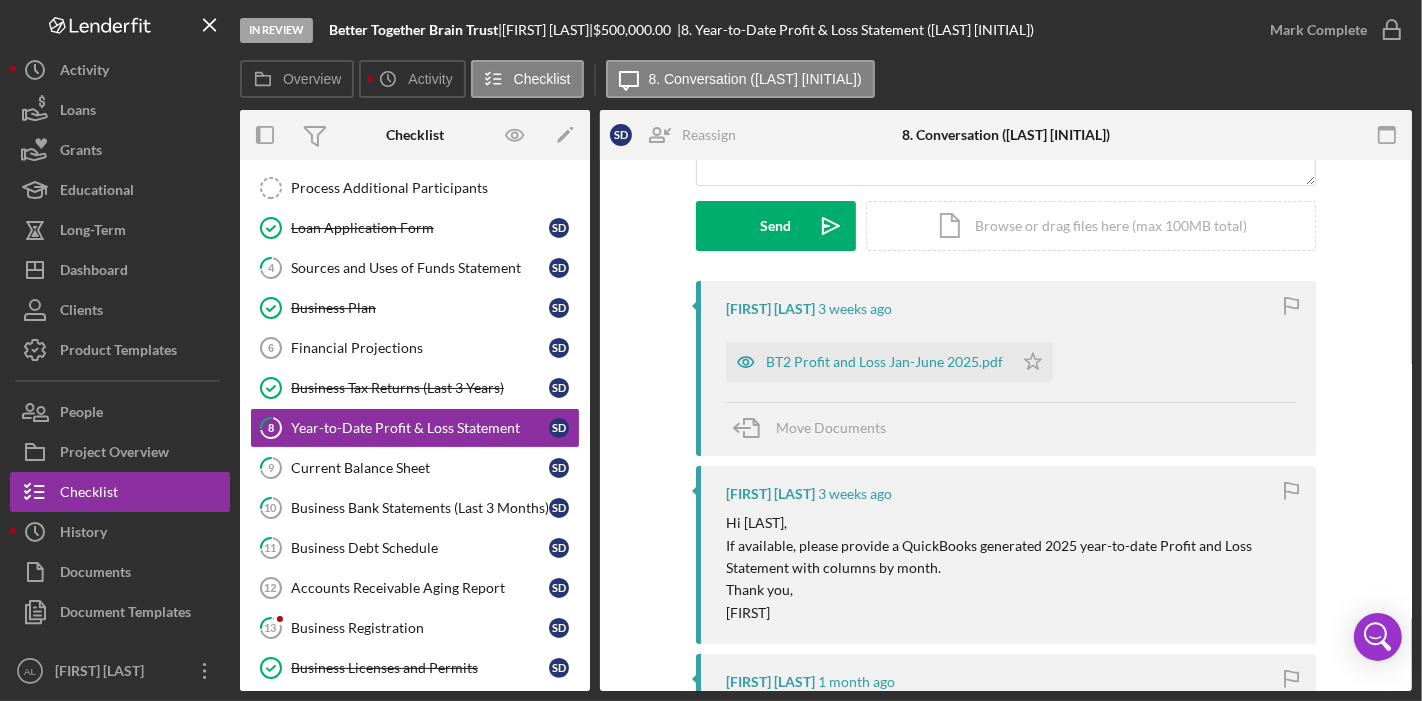 scroll, scrollTop: 256, scrollLeft: 0, axis: vertical 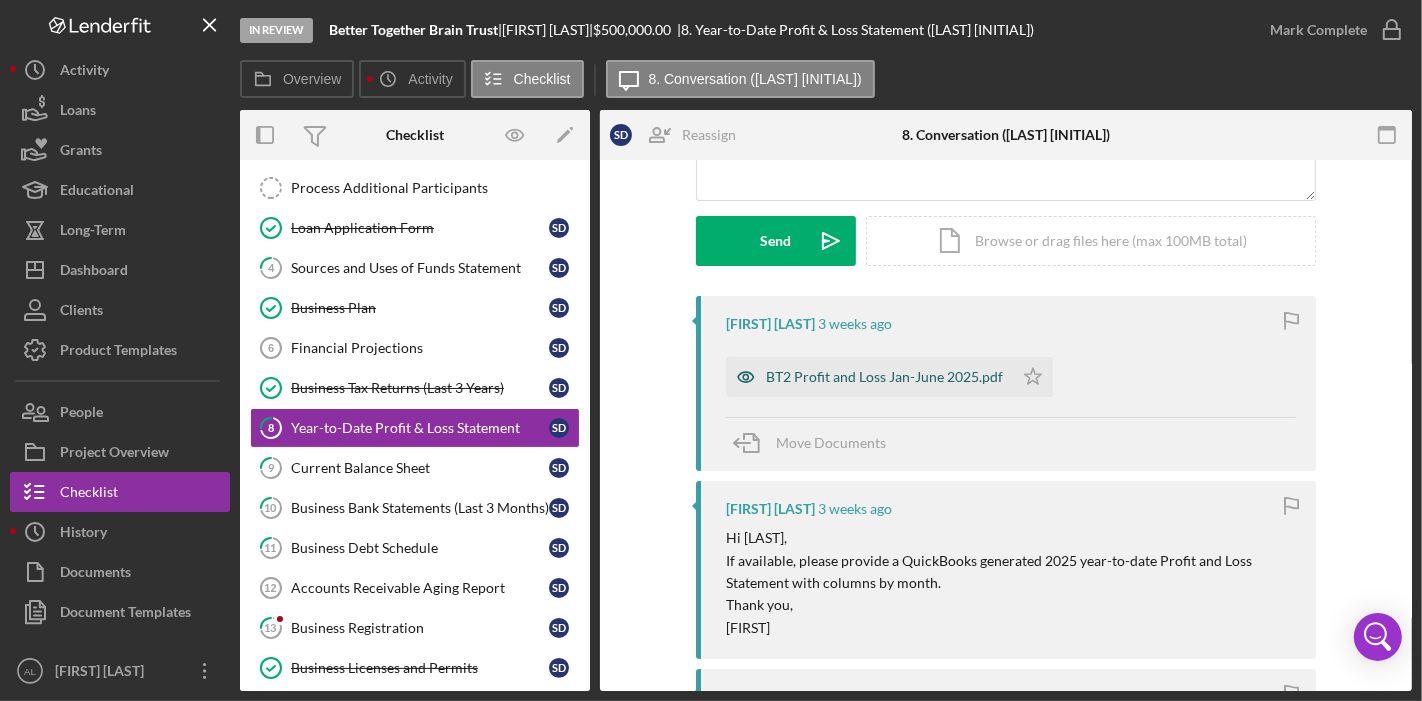 click on "BT2 Profit and Loss Jan-June 2025.pdf" at bounding box center [884, 377] 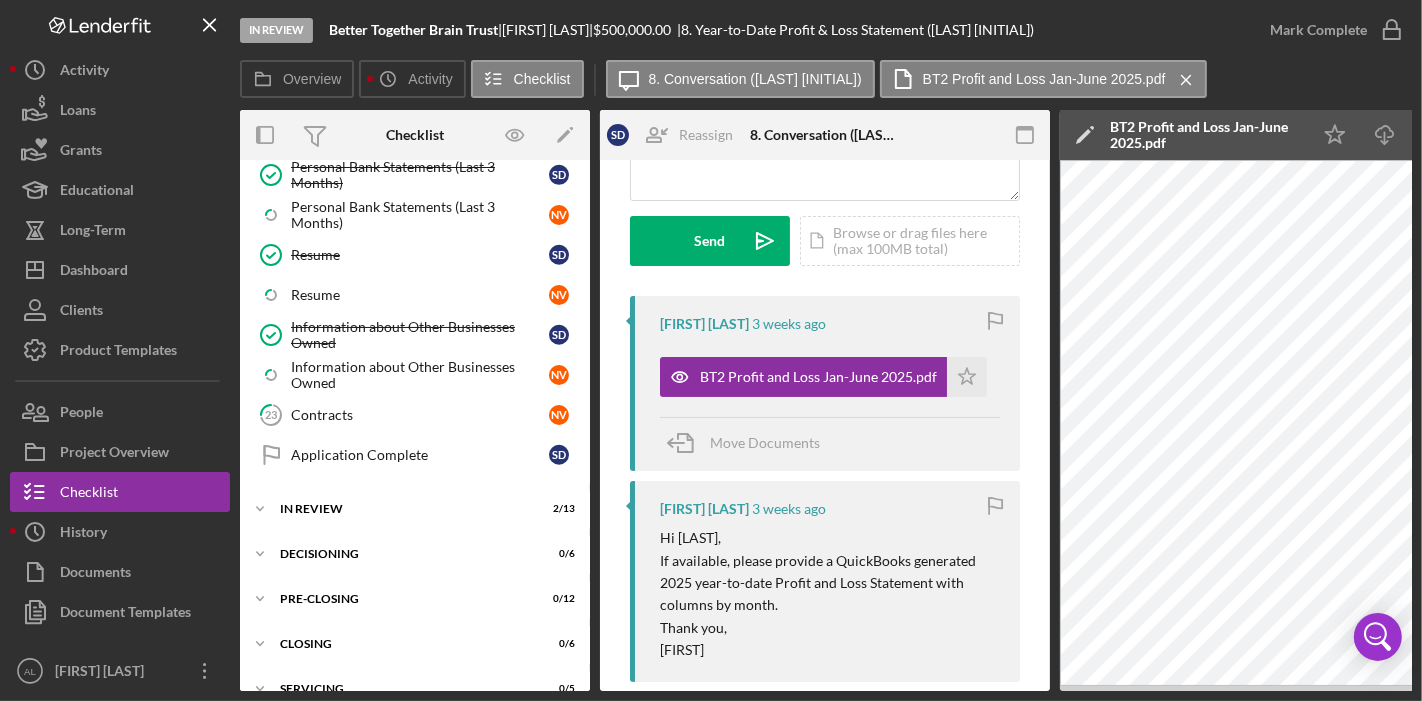 scroll, scrollTop: 1431, scrollLeft: 0, axis: vertical 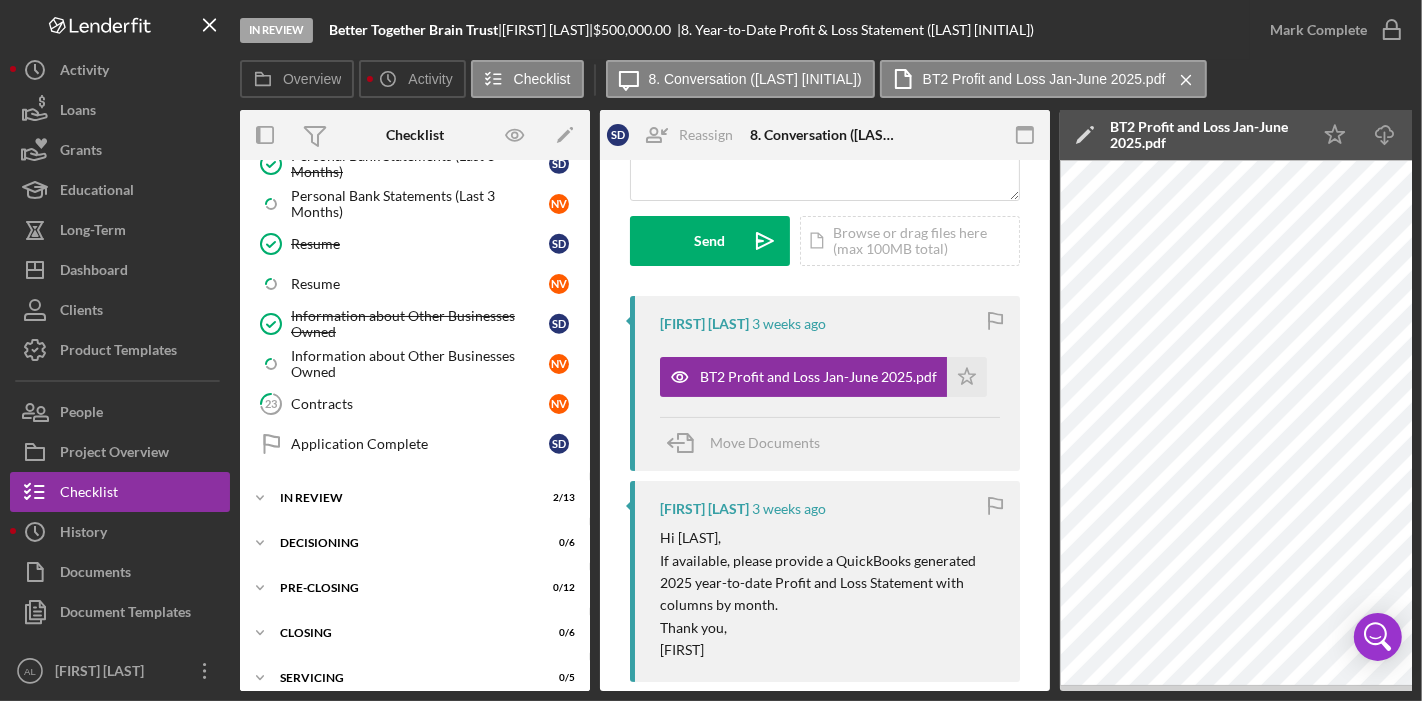 drag, startPoint x: 583, startPoint y: 601, endPoint x: 589, endPoint y: 621, distance: 20.880613 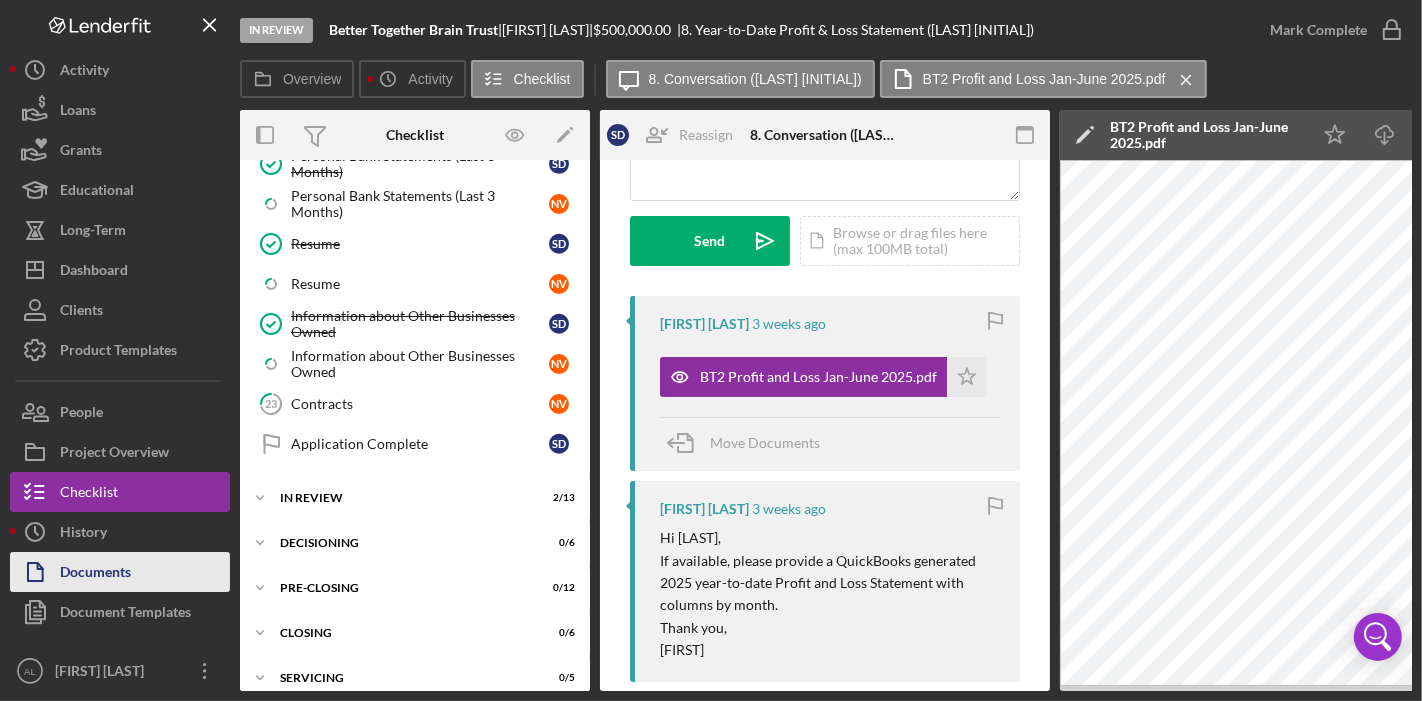click on "Documents" at bounding box center (120, 572) 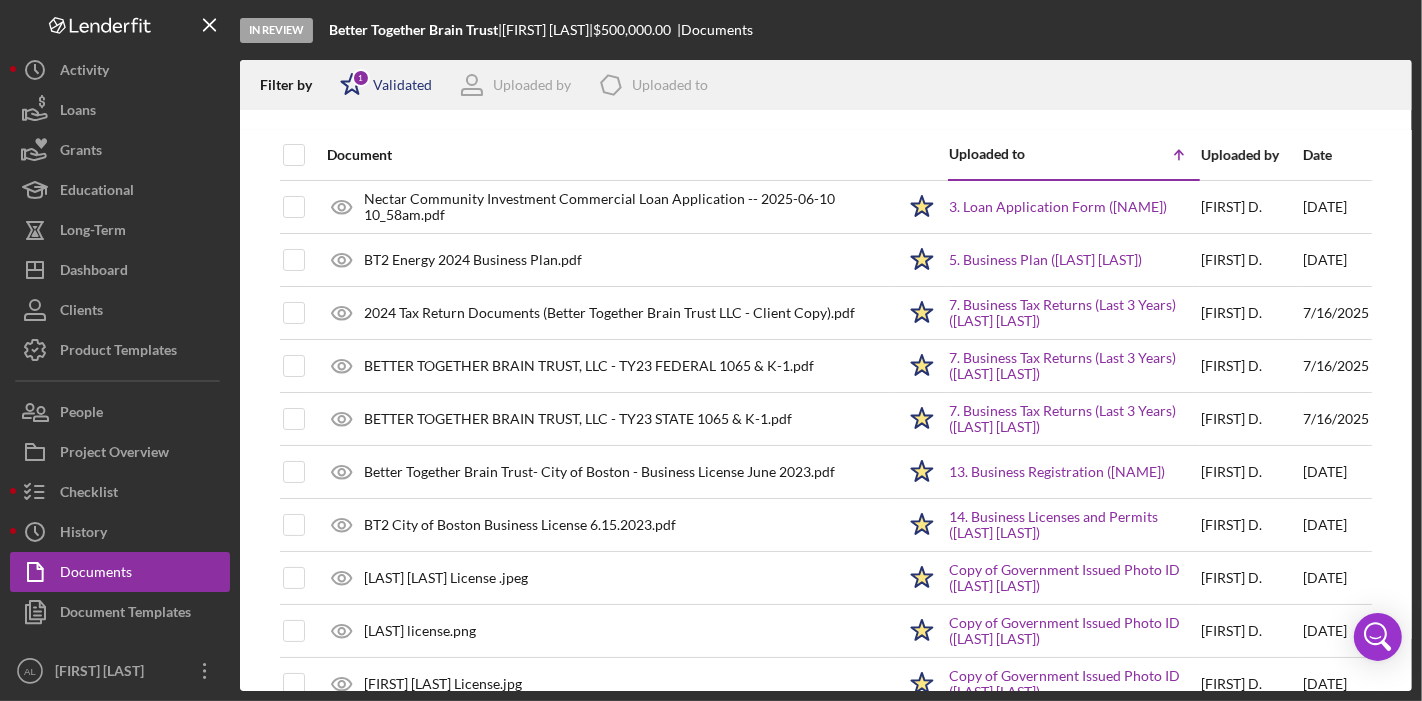 click on "Validated" at bounding box center (402, 85) 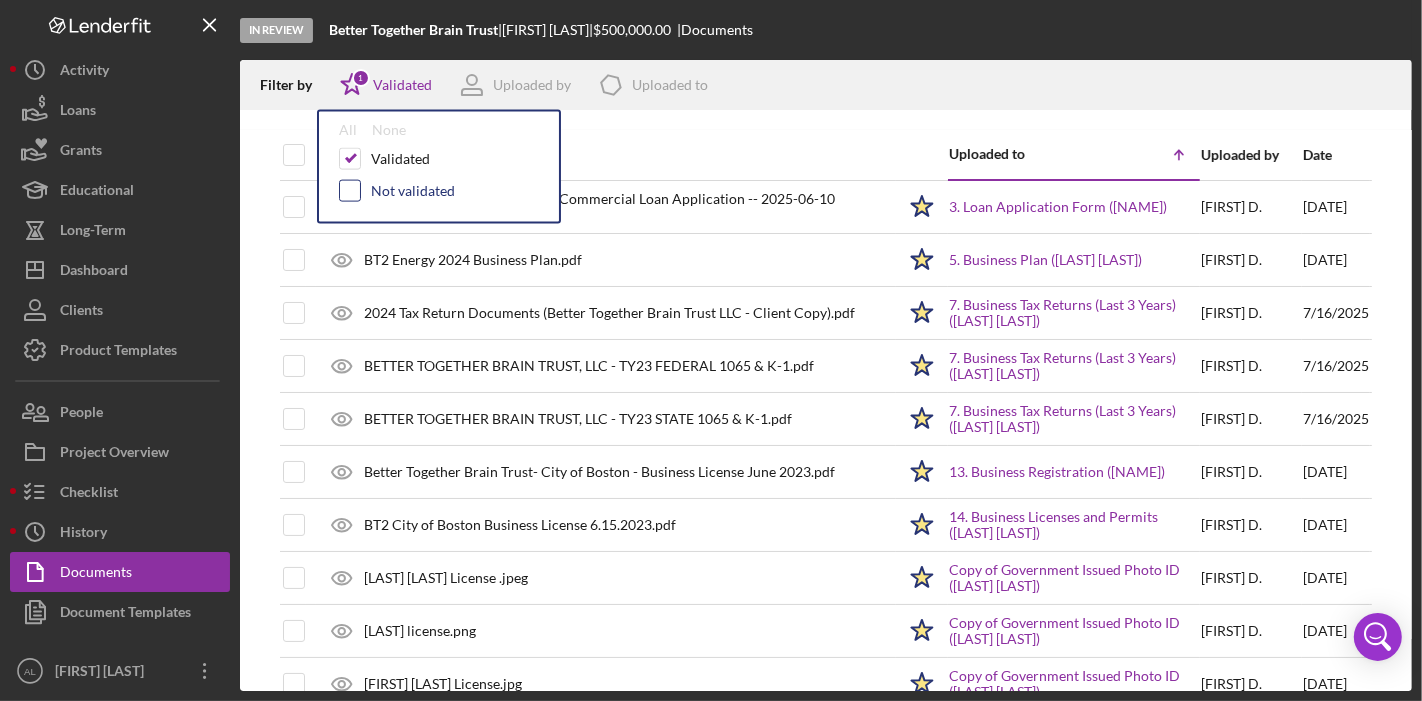 click at bounding box center (350, 191) 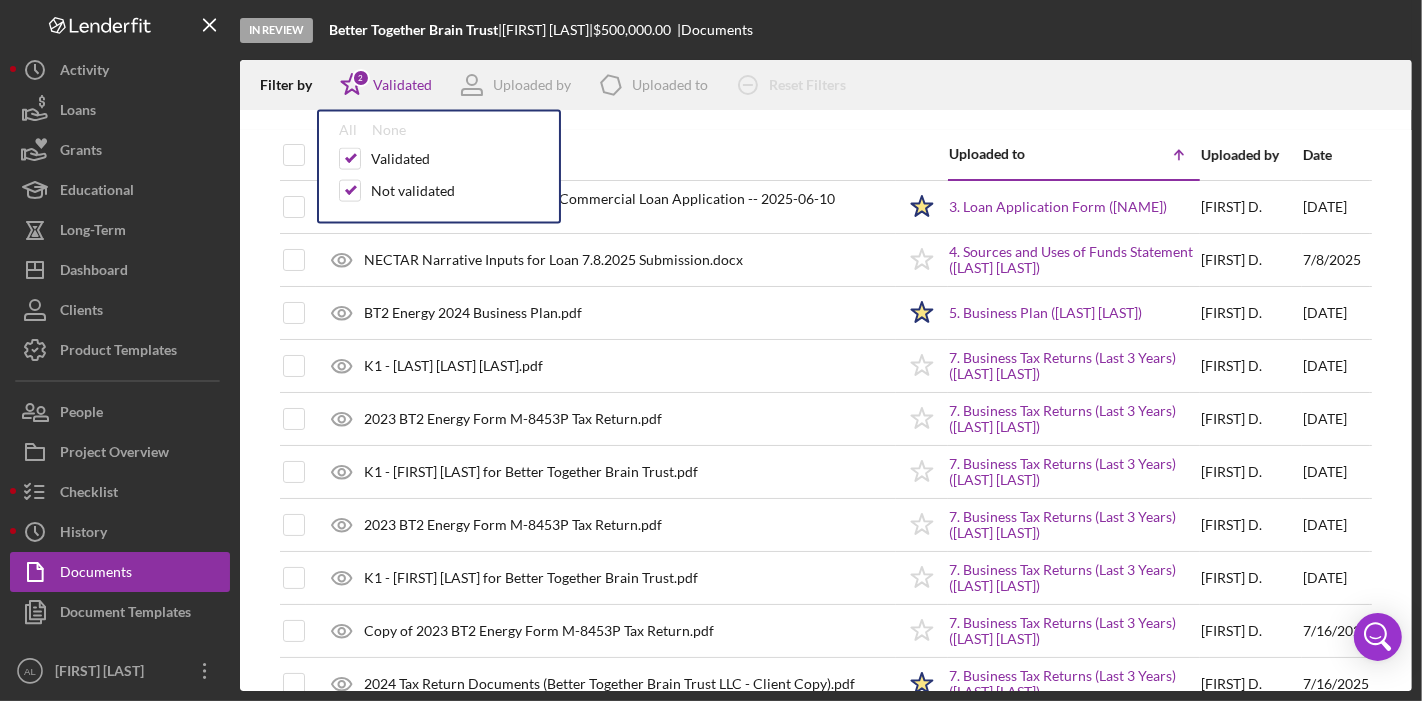 click on "Document" at bounding box center [611, 155] 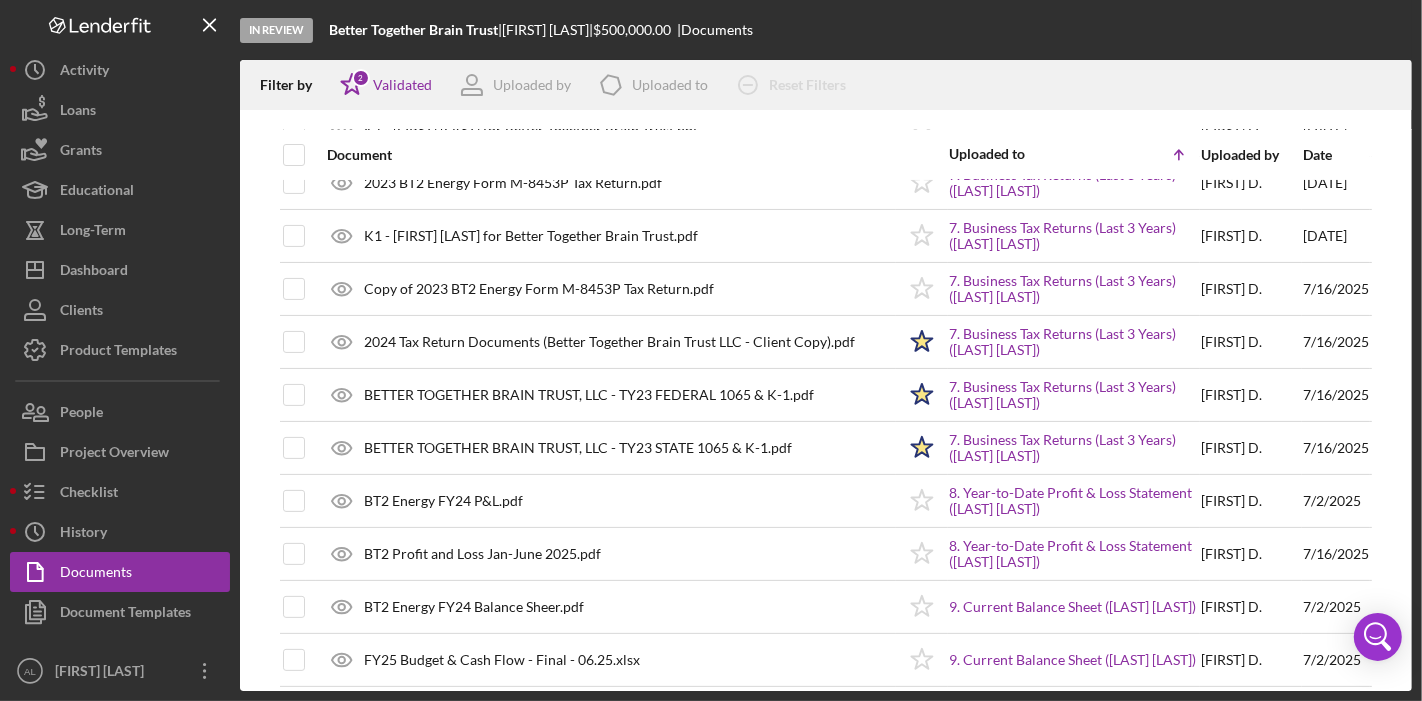 scroll, scrollTop: 348, scrollLeft: 0, axis: vertical 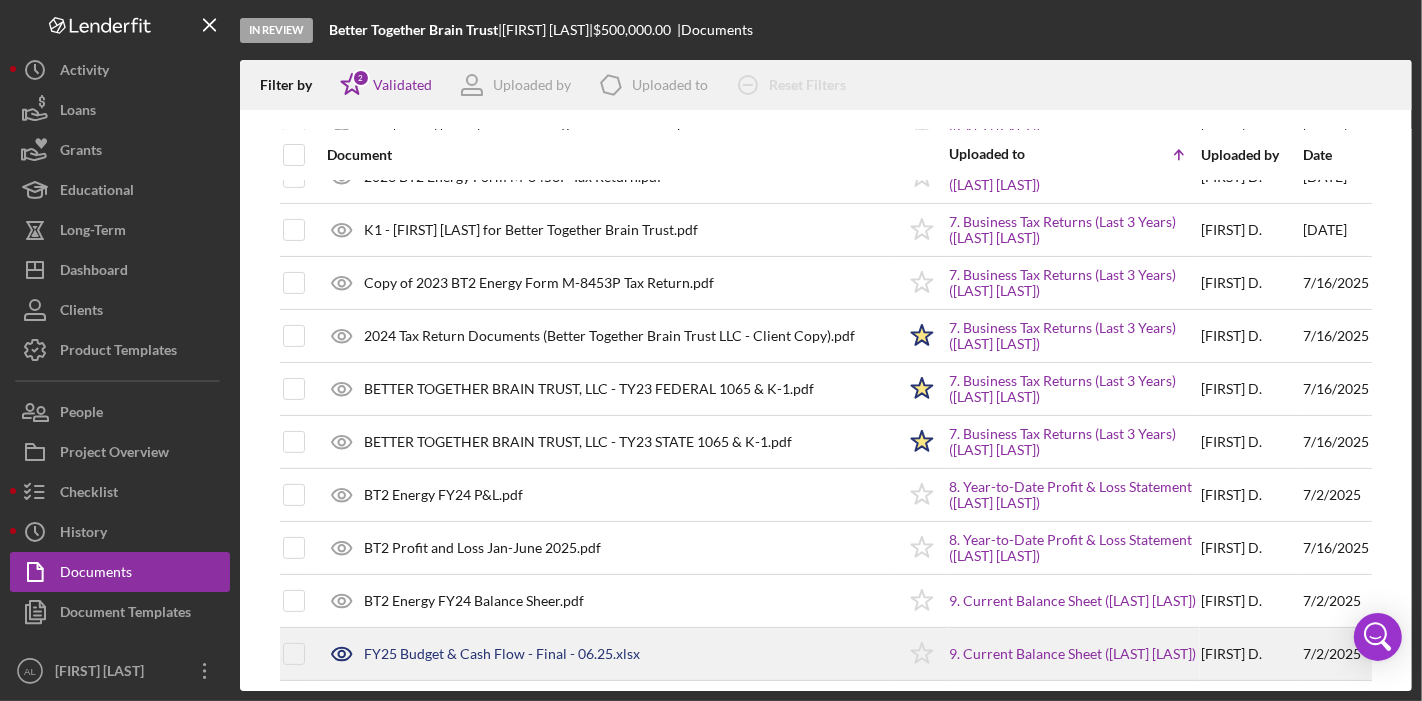 click on "FY25 Budget & Cash Flow - Final - 06.25.xlsx" at bounding box center [502, 654] 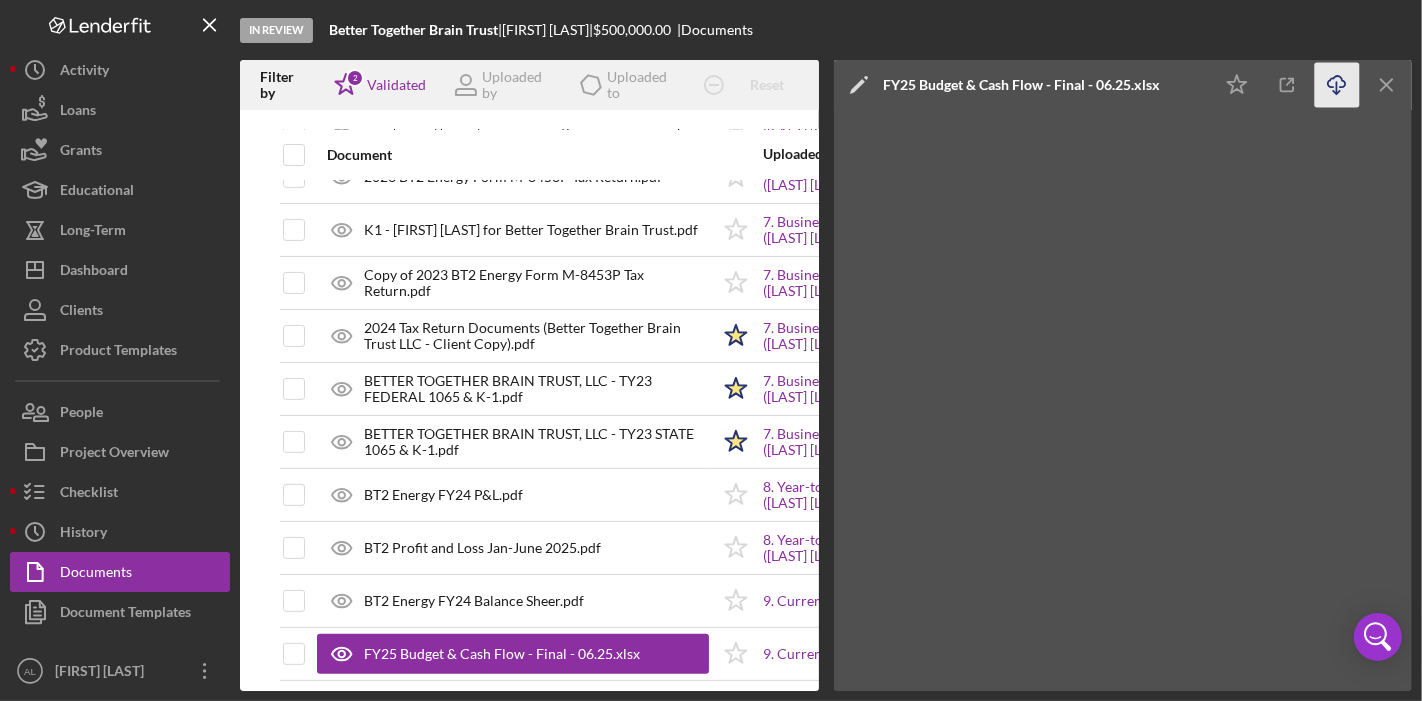click on "Icon/Download" 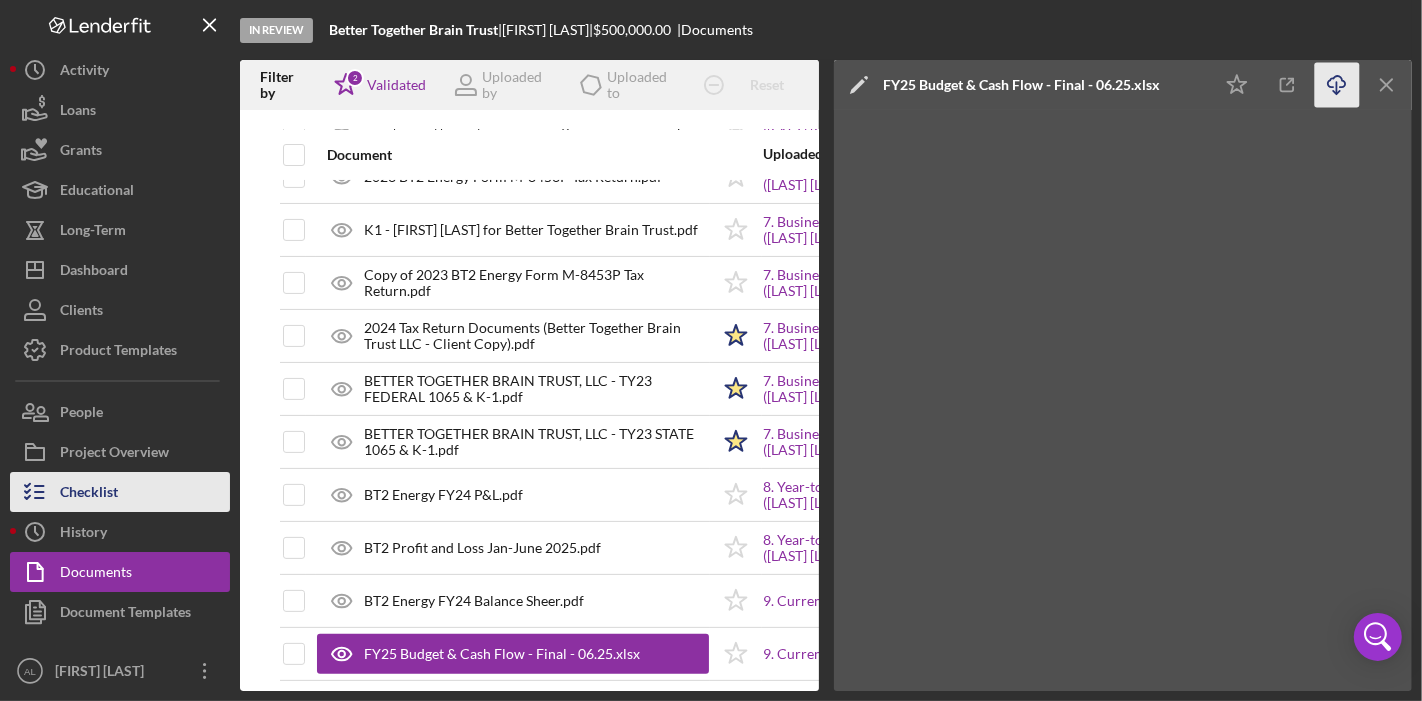 click on "Checklist" at bounding box center [120, 492] 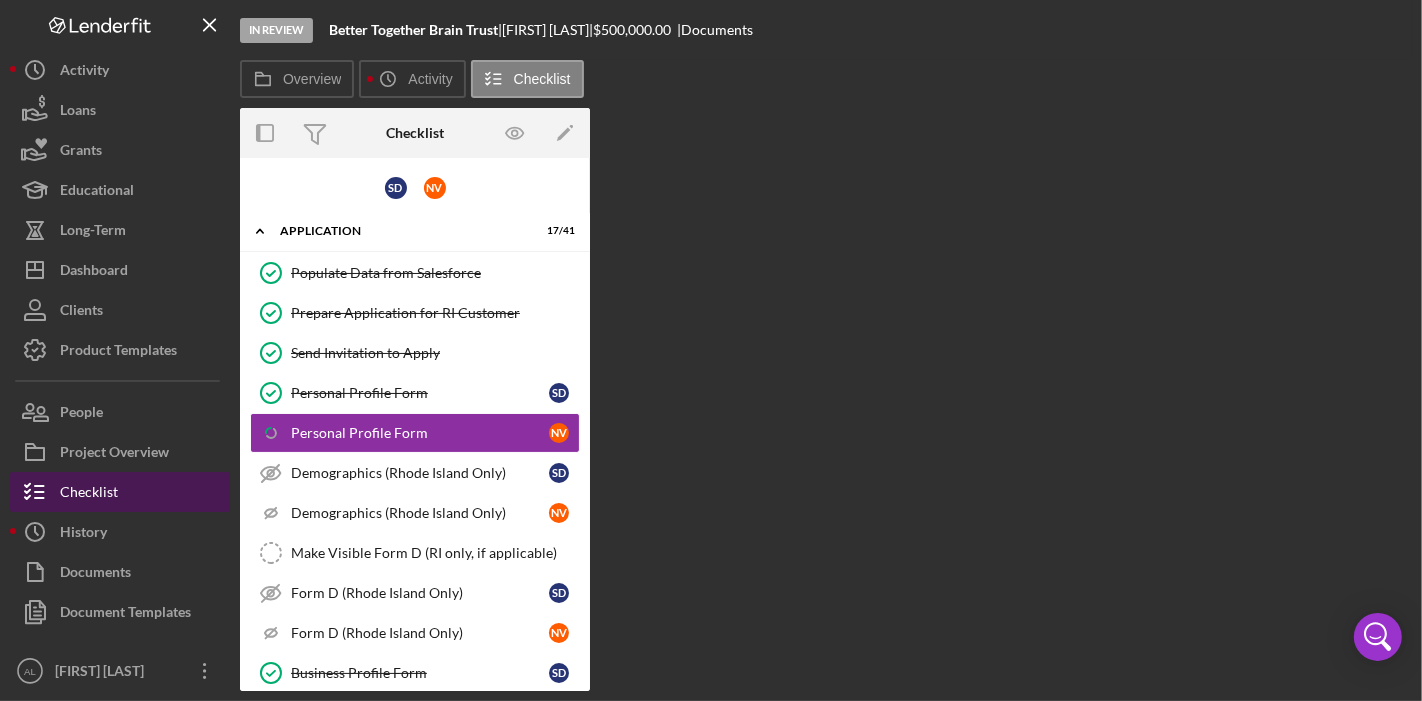 scroll, scrollTop: 6, scrollLeft: 0, axis: vertical 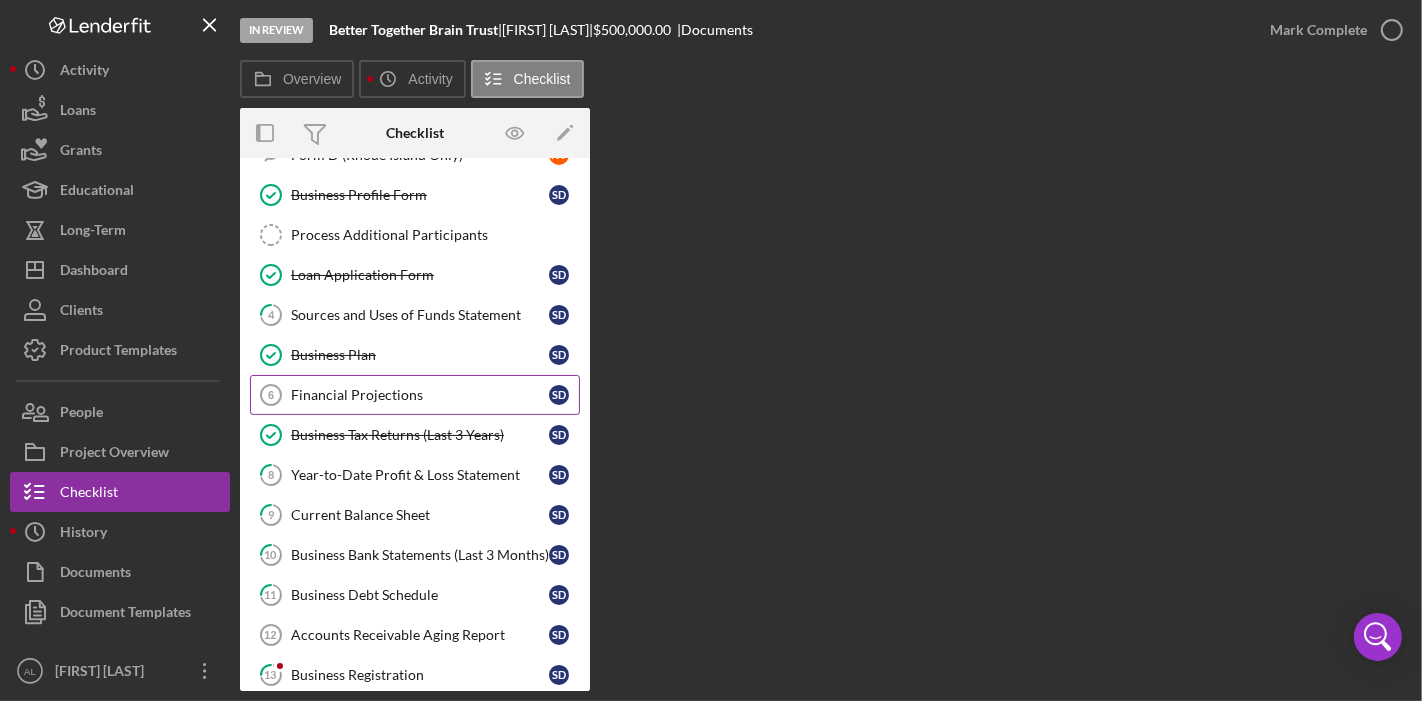 click on "Financial Projections 6 Financial Projections S D" at bounding box center (415, 395) 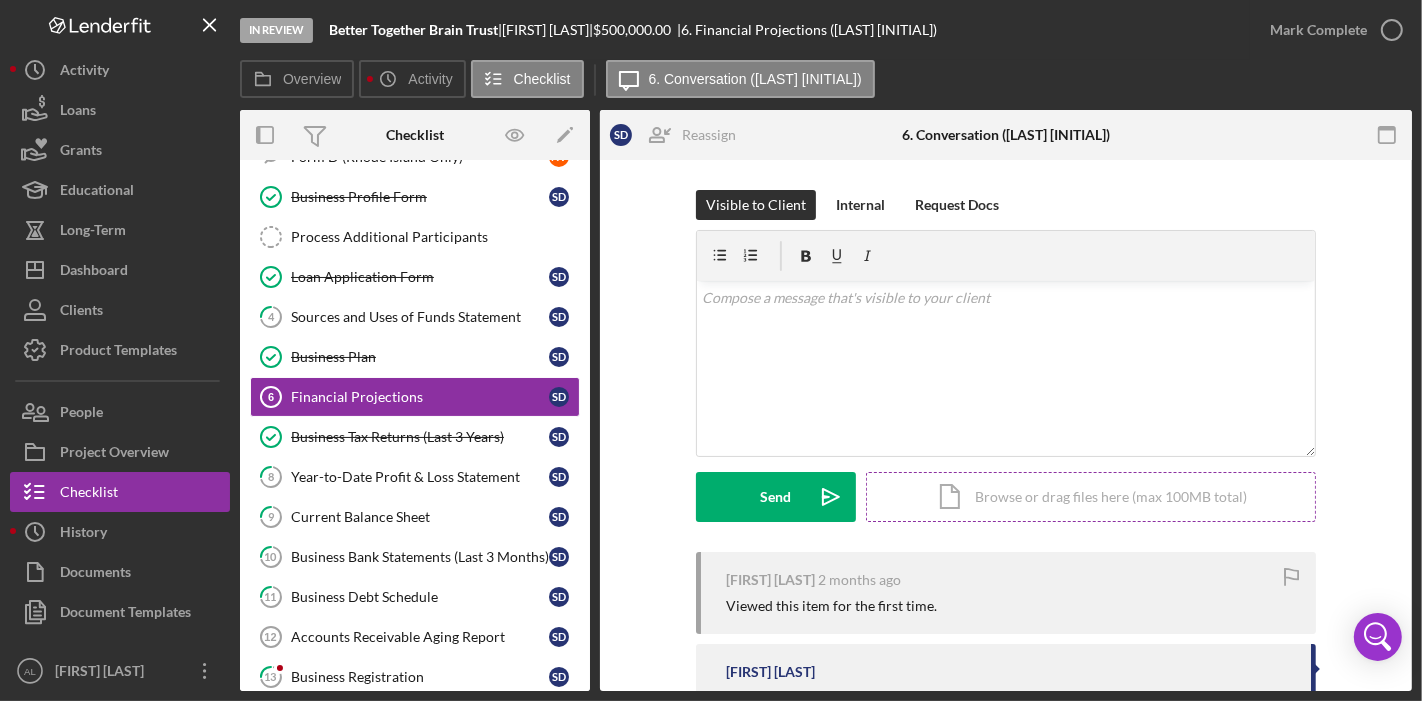 click on "Icon/Document Browse or drag files here (max 100MB total) Tap to choose files or take a photo" at bounding box center [1091, 497] 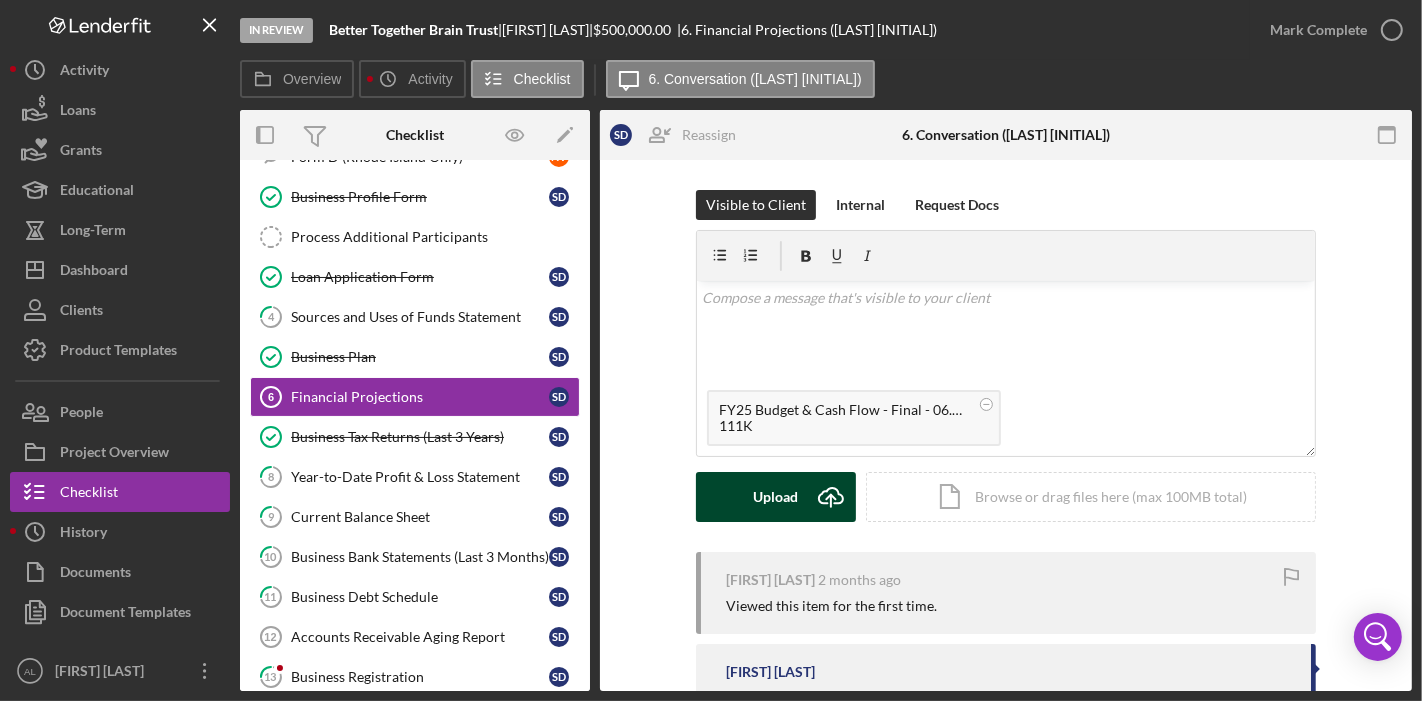 click on "Upload Icon/Upload" at bounding box center (776, 497) 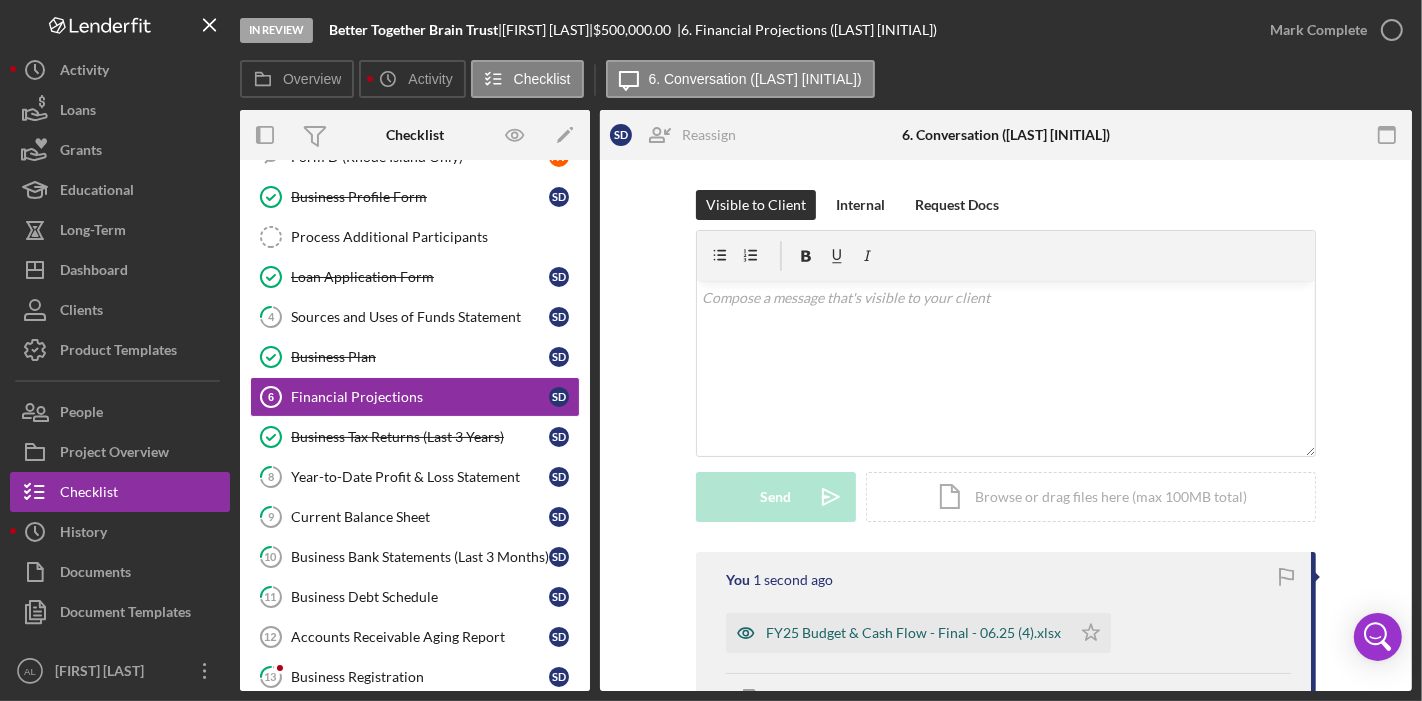 click on "FY25 Budget & Cash Flow - Final - 06.25 (4).xlsx" at bounding box center [913, 633] 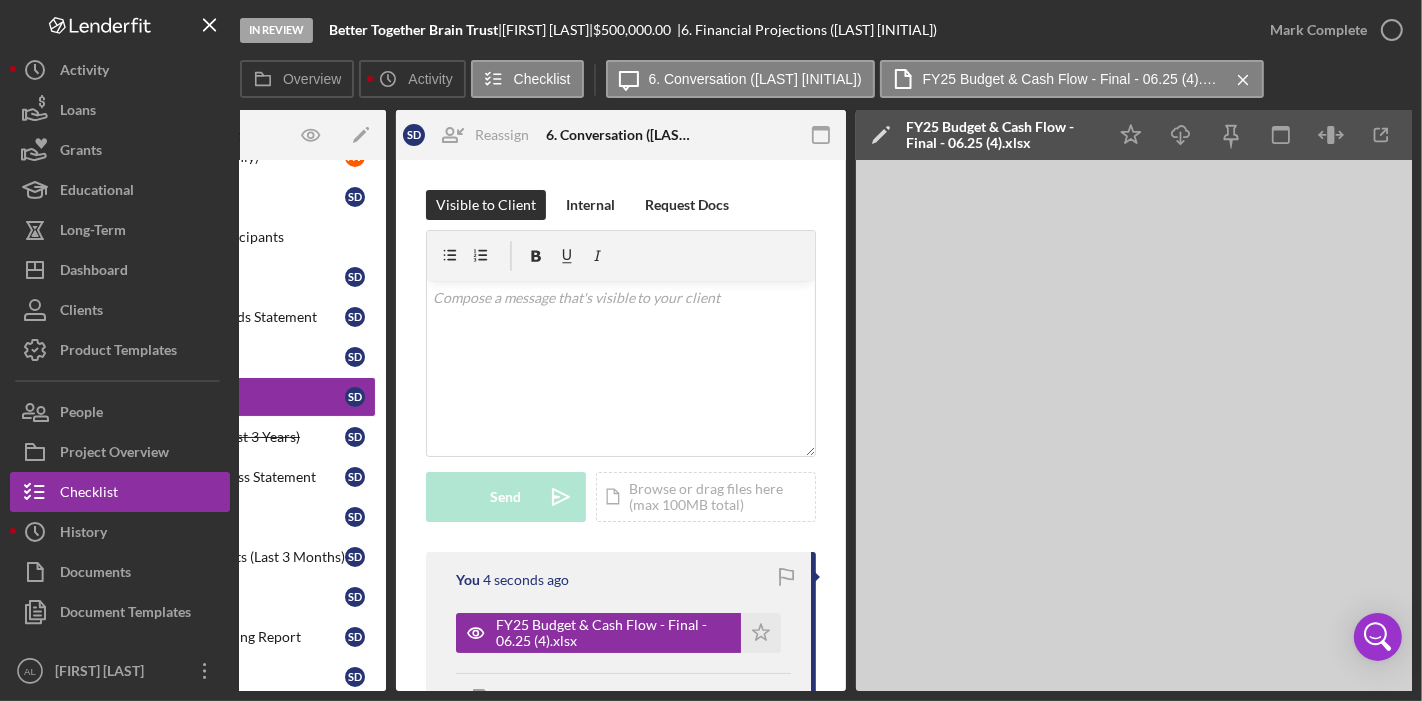 scroll, scrollTop: 0, scrollLeft: 247, axis: horizontal 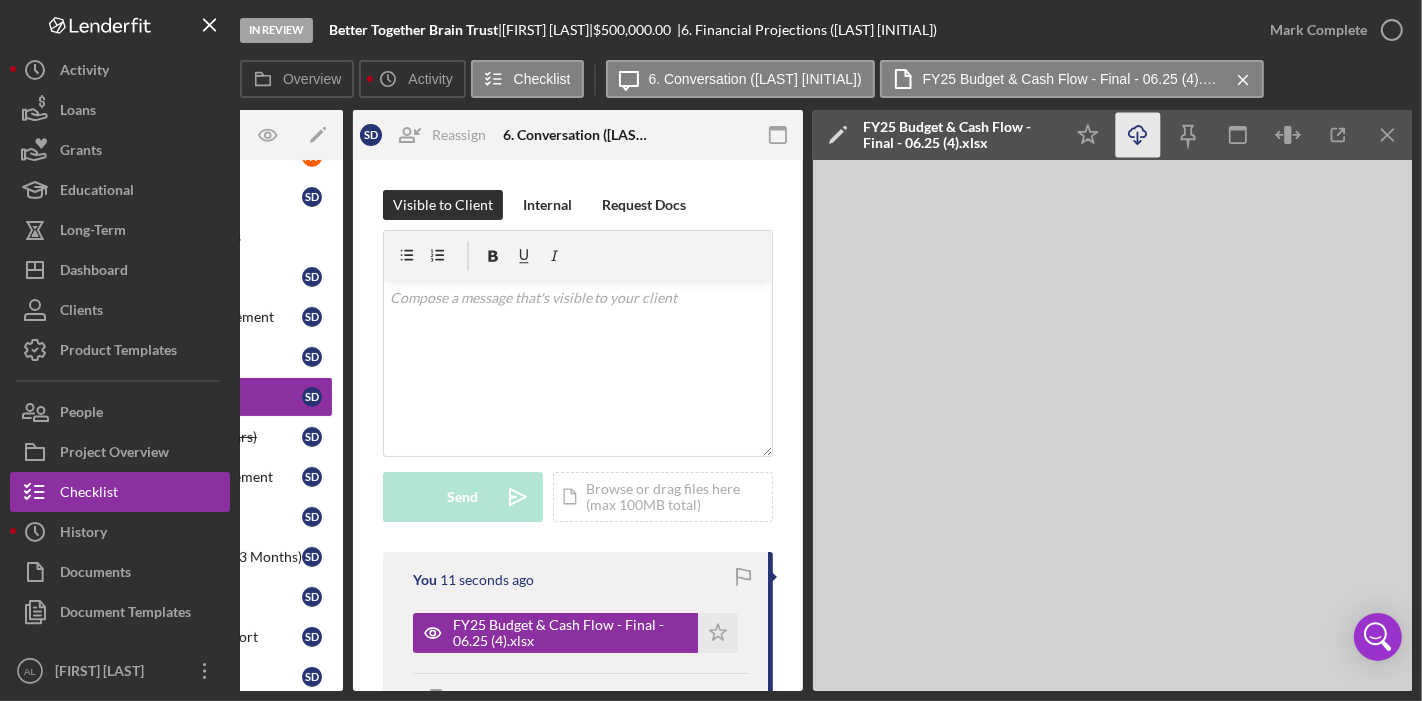 click on "Icon/Download" 